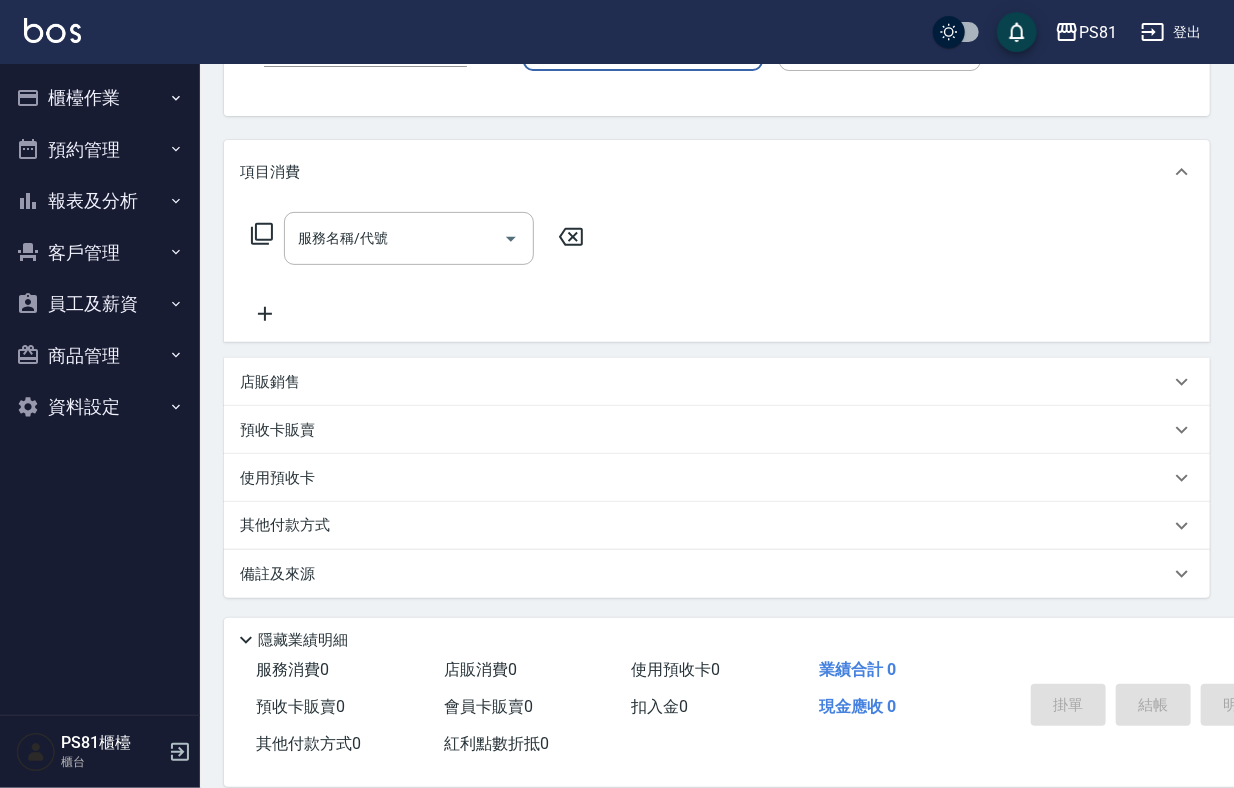 scroll, scrollTop: 182, scrollLeft: 0, axis: vertical 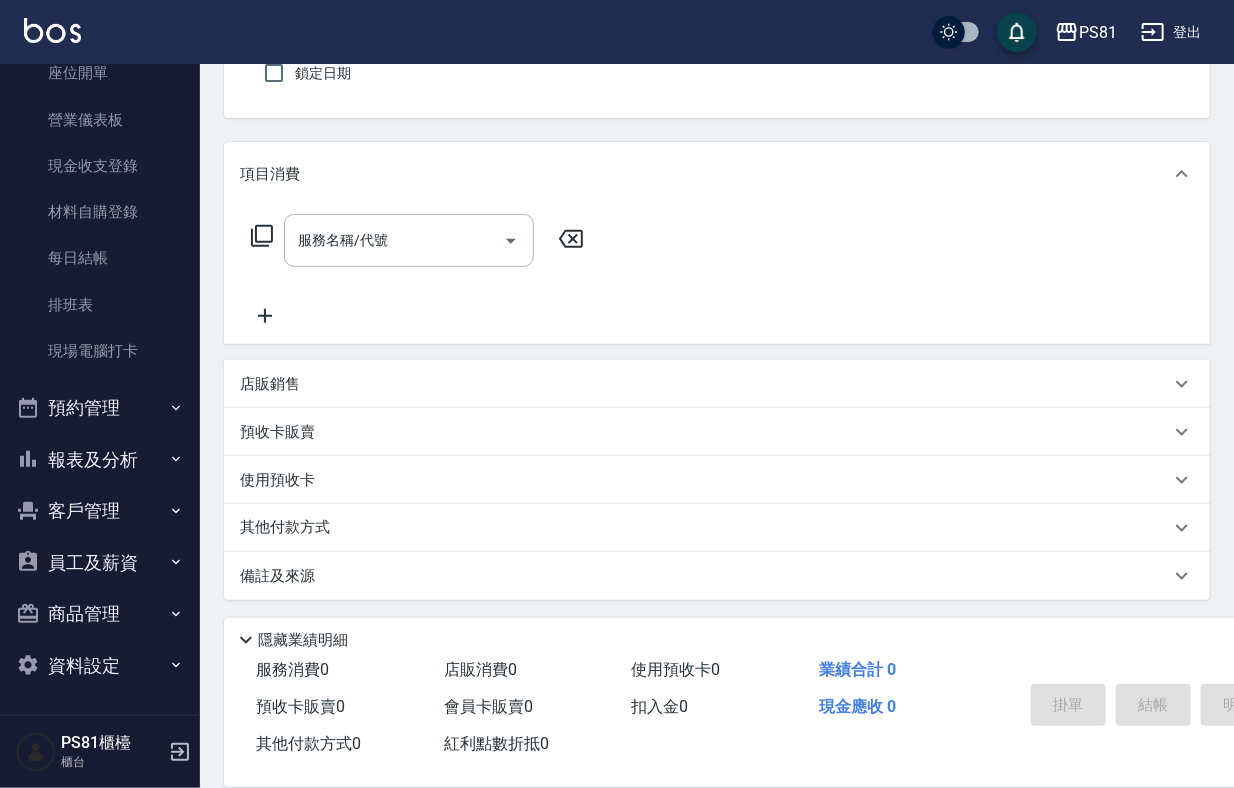 click on "預約管理" at bounding box center (100, 408) 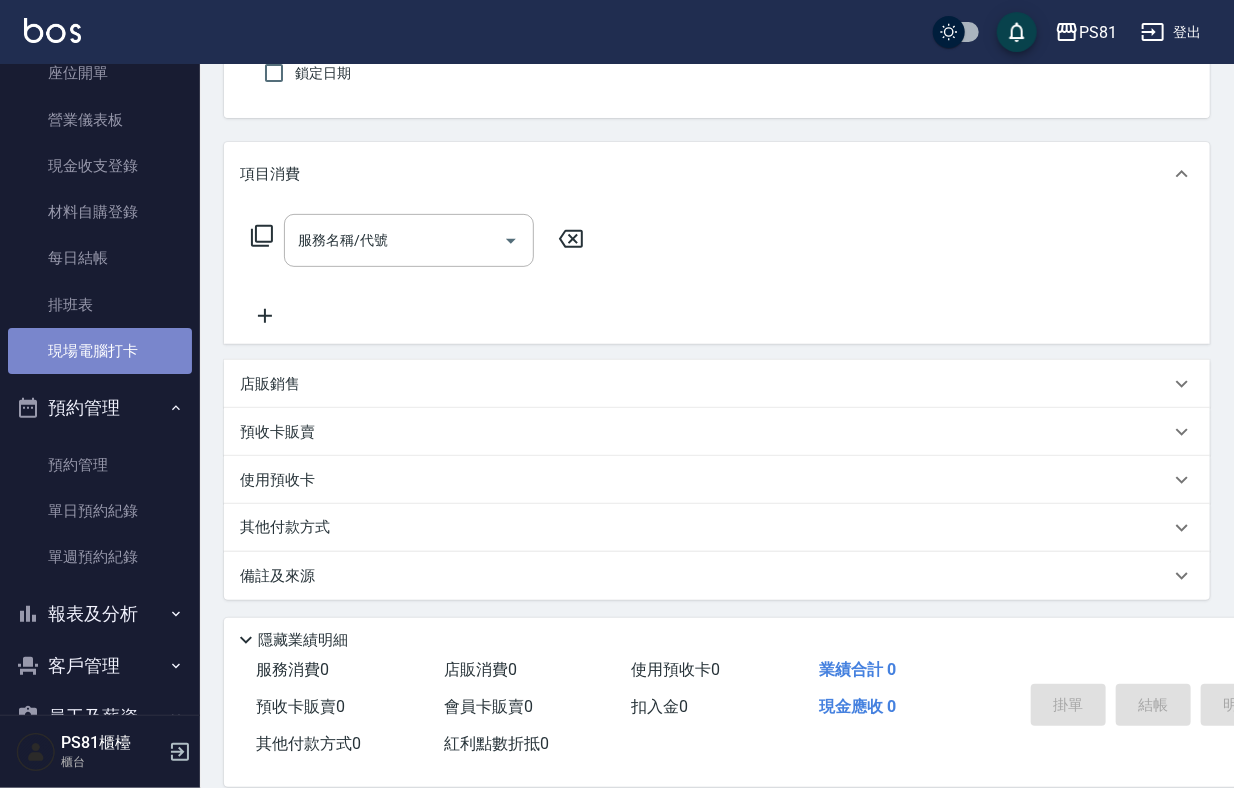 click on "現場電腦打卡" at bounding box center [100, 351] 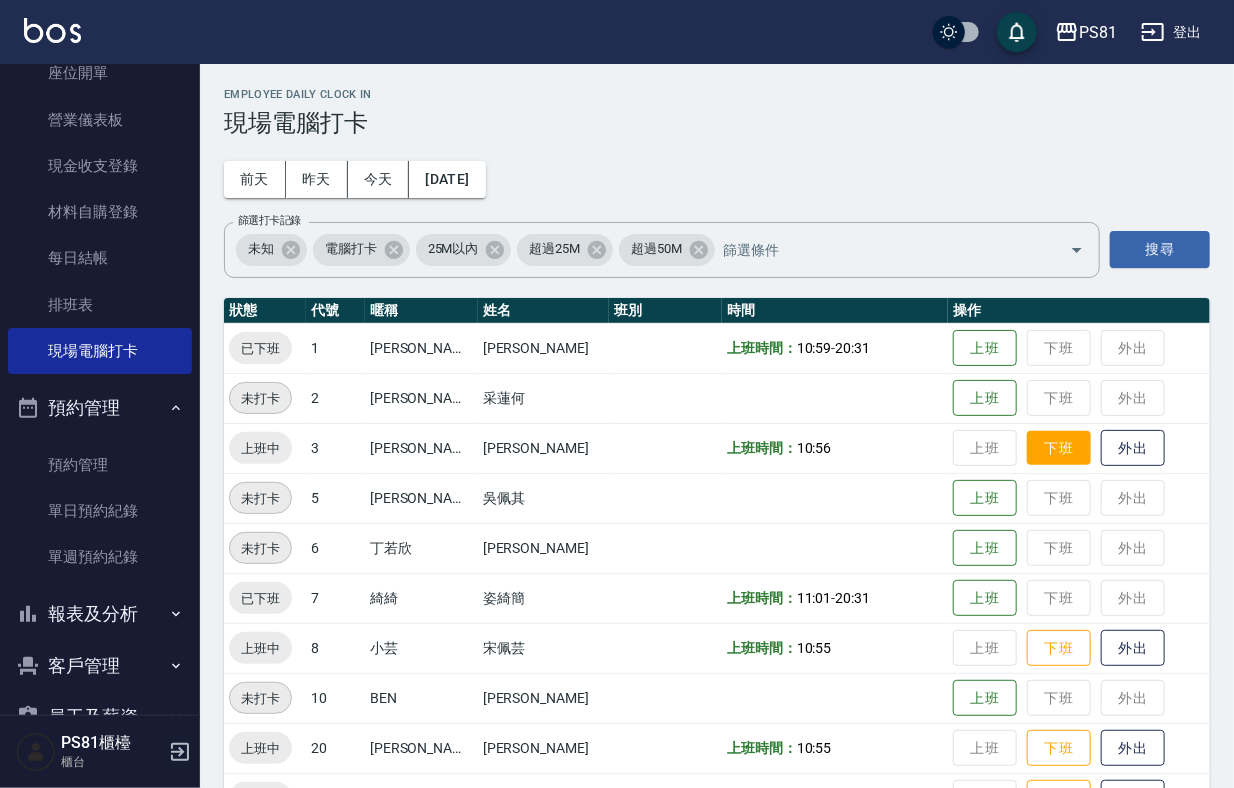 click on "下班" at bounding box center [1059, 448] 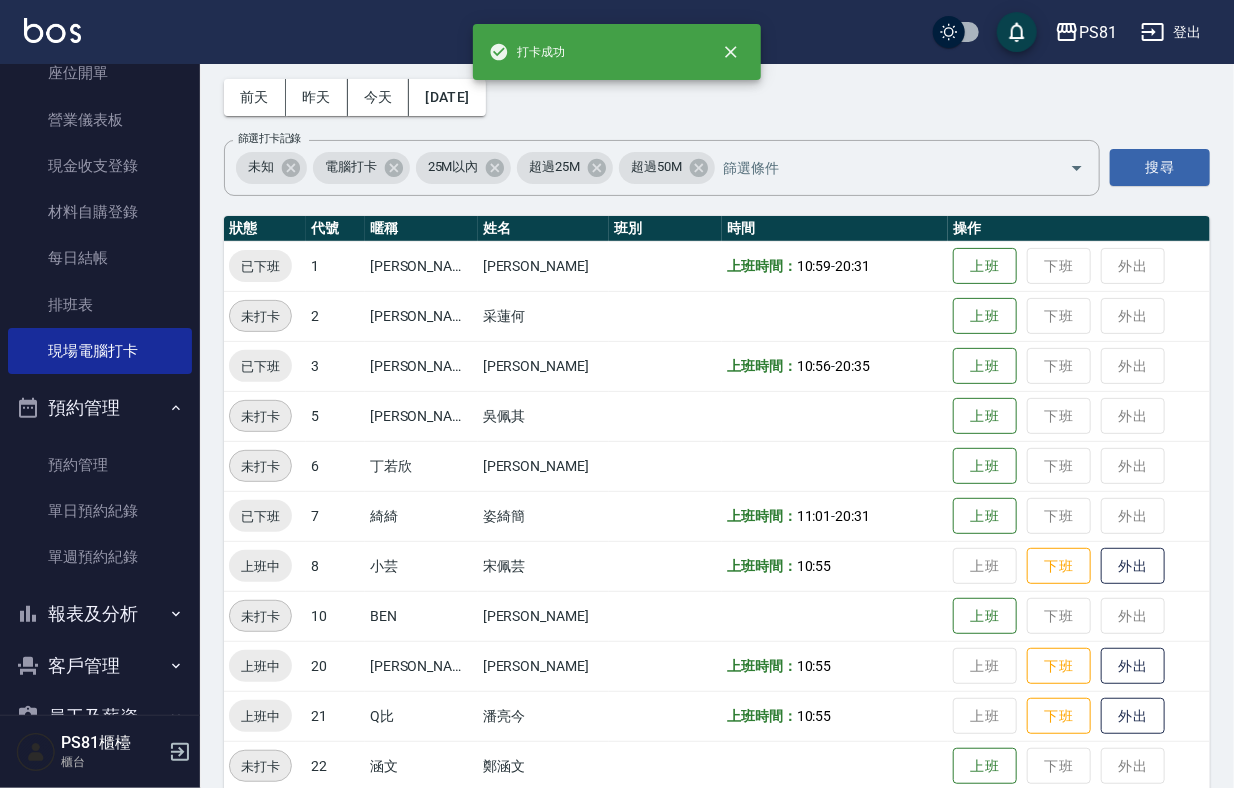 scroll, scrollTop: 200, scrollLeft: 0, axis: vertical 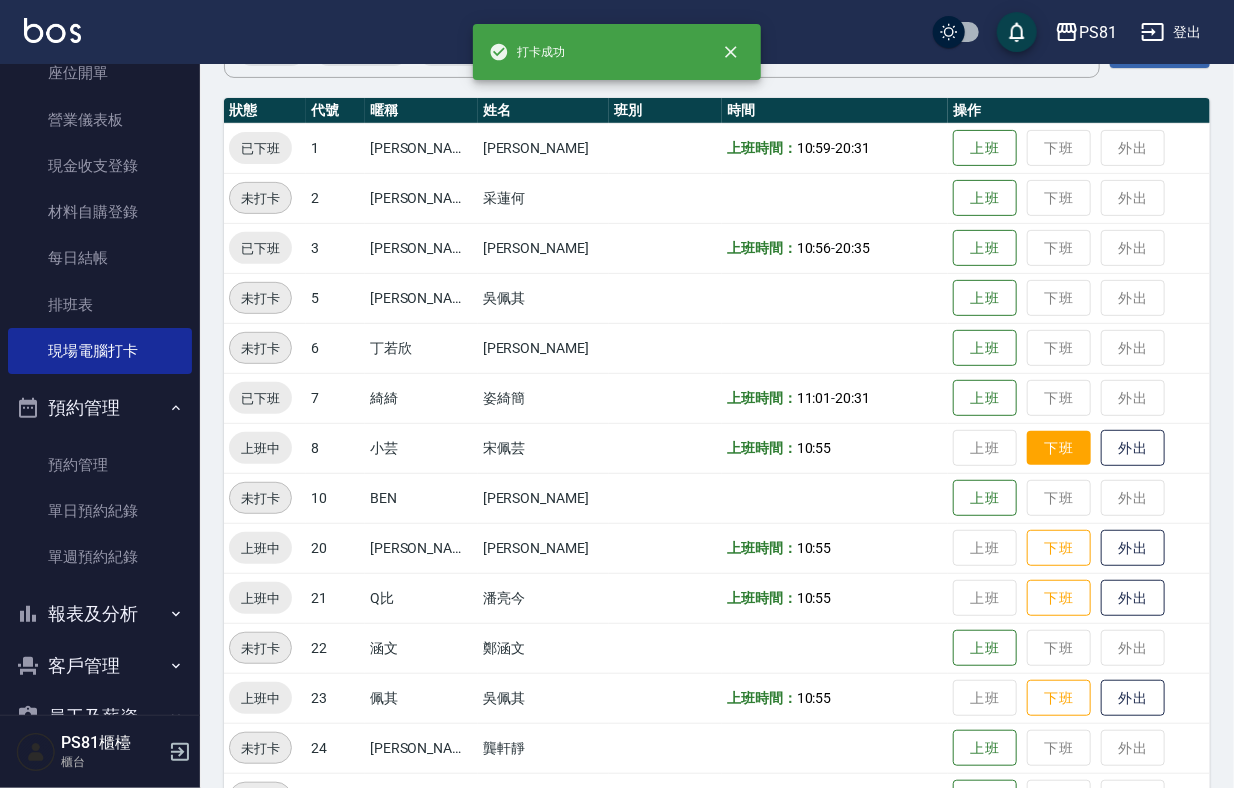 click on "下班" at bounding box center (1059, 448) 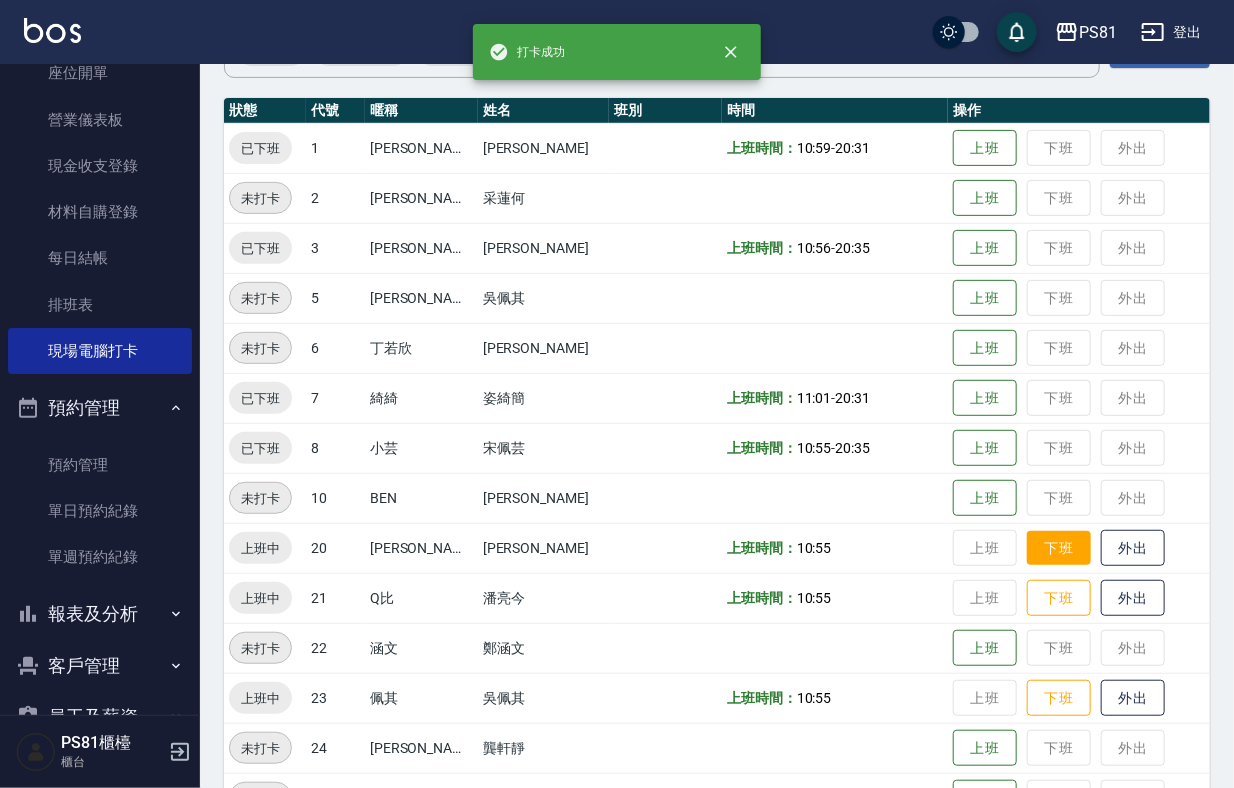 click on "下班" at bounding box center [1059, 548] 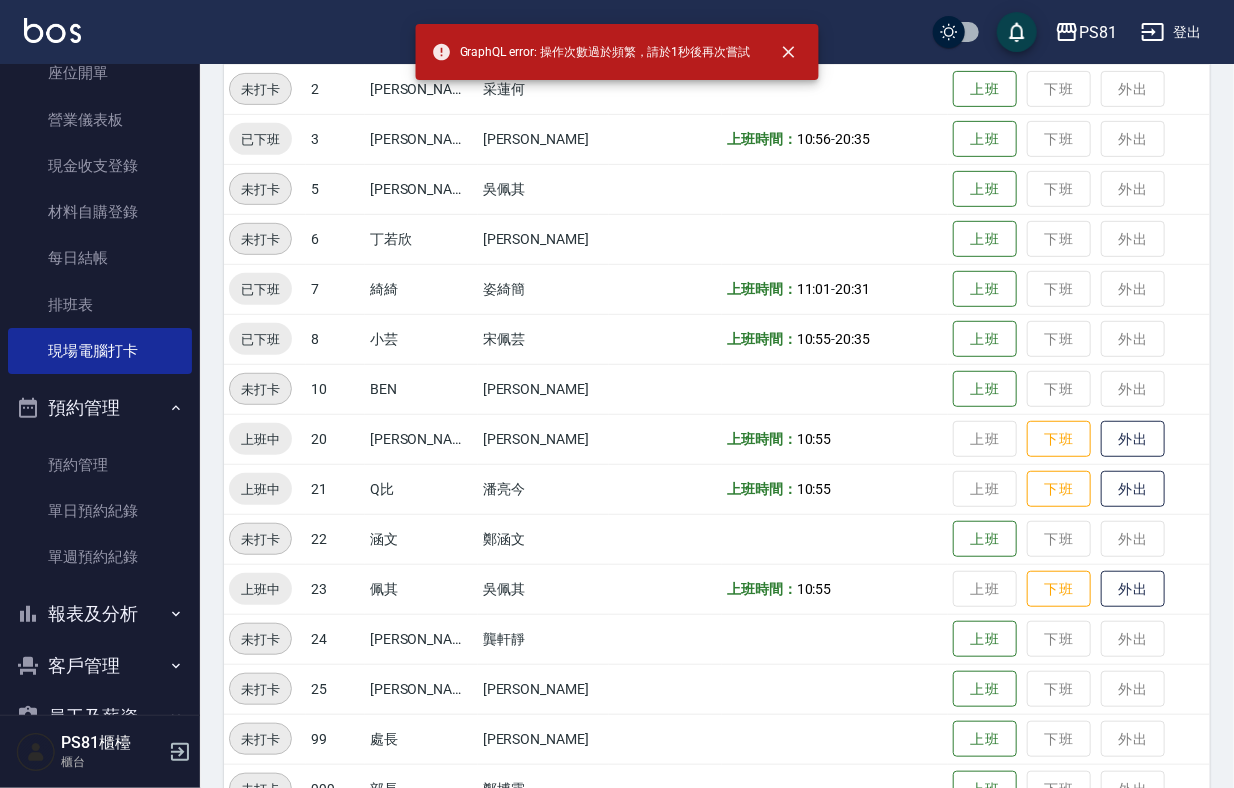 scroll, scrollTop: 459, scrollLeft: 0, axis: vertical 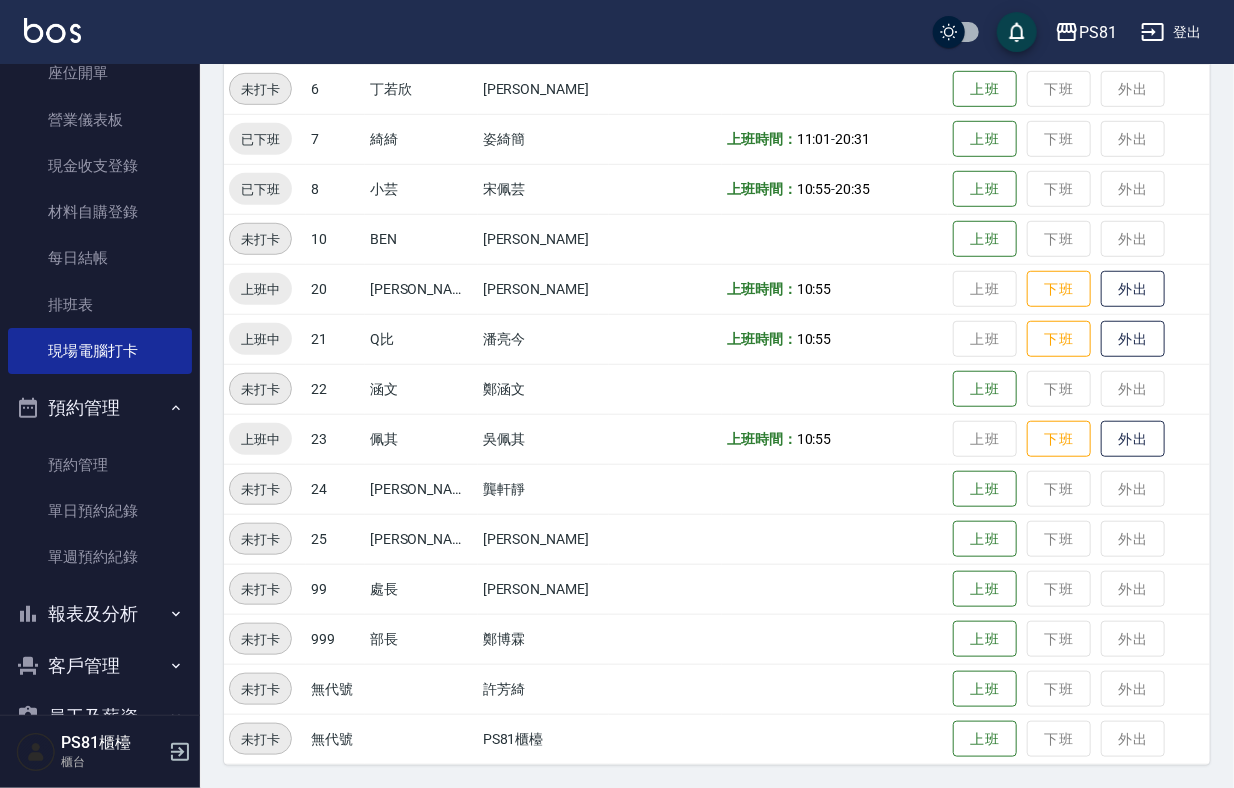 click on "上班 下班 外出" at bounding box center [1079, 289] 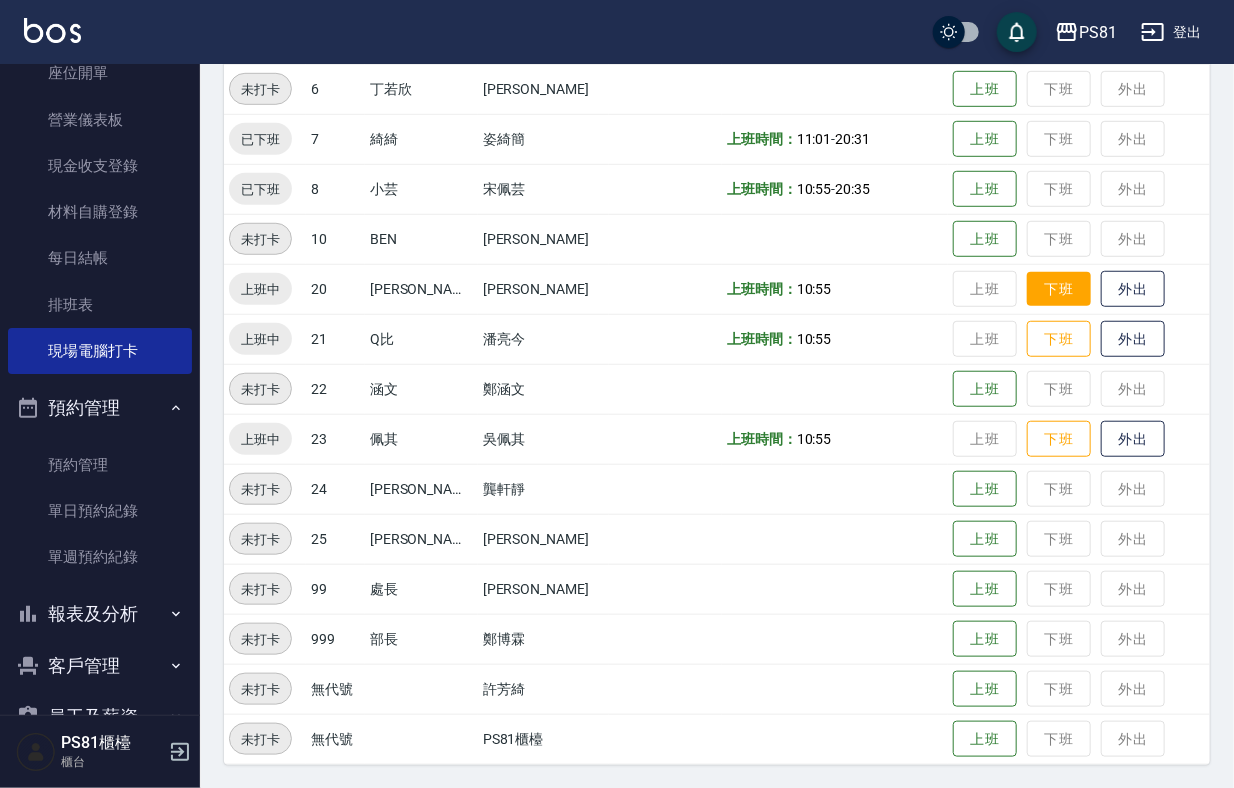 click on "下班" at bounding box center [1059, 289] 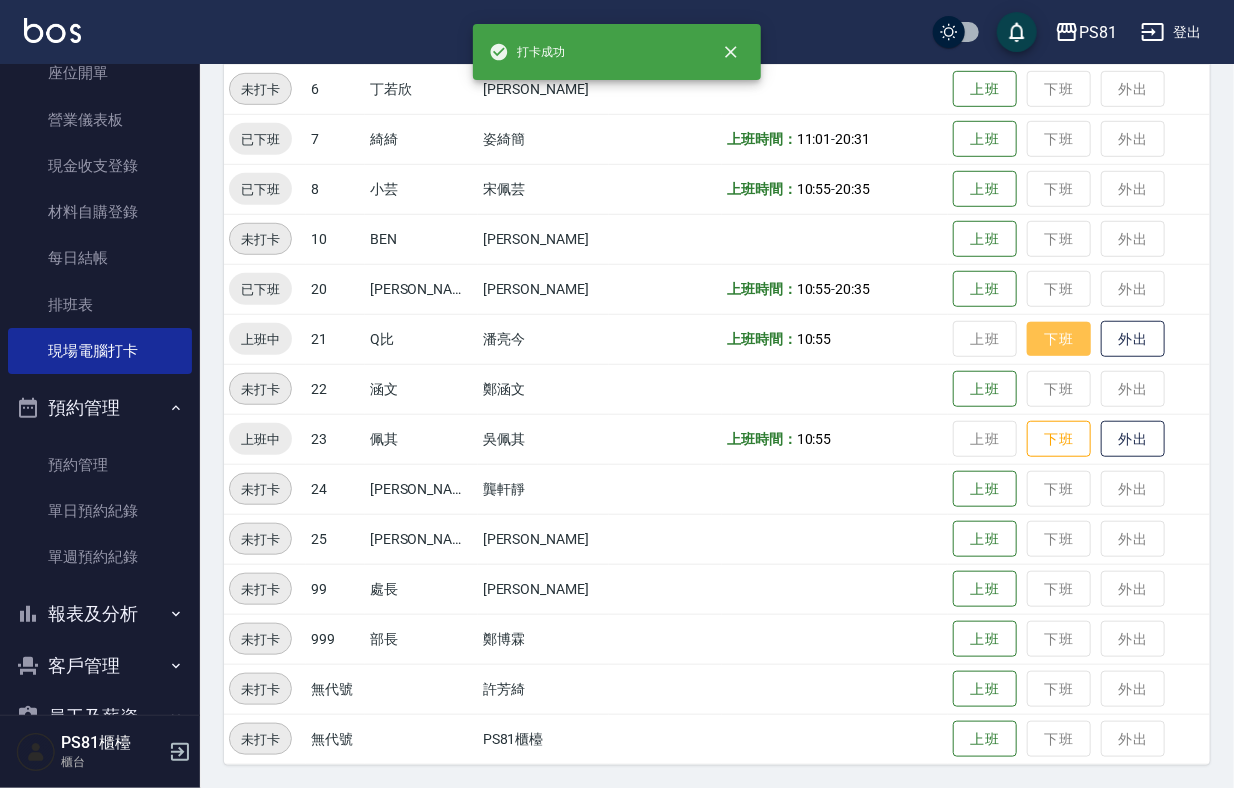 click on "下班" at bounding box center [1059, 339] 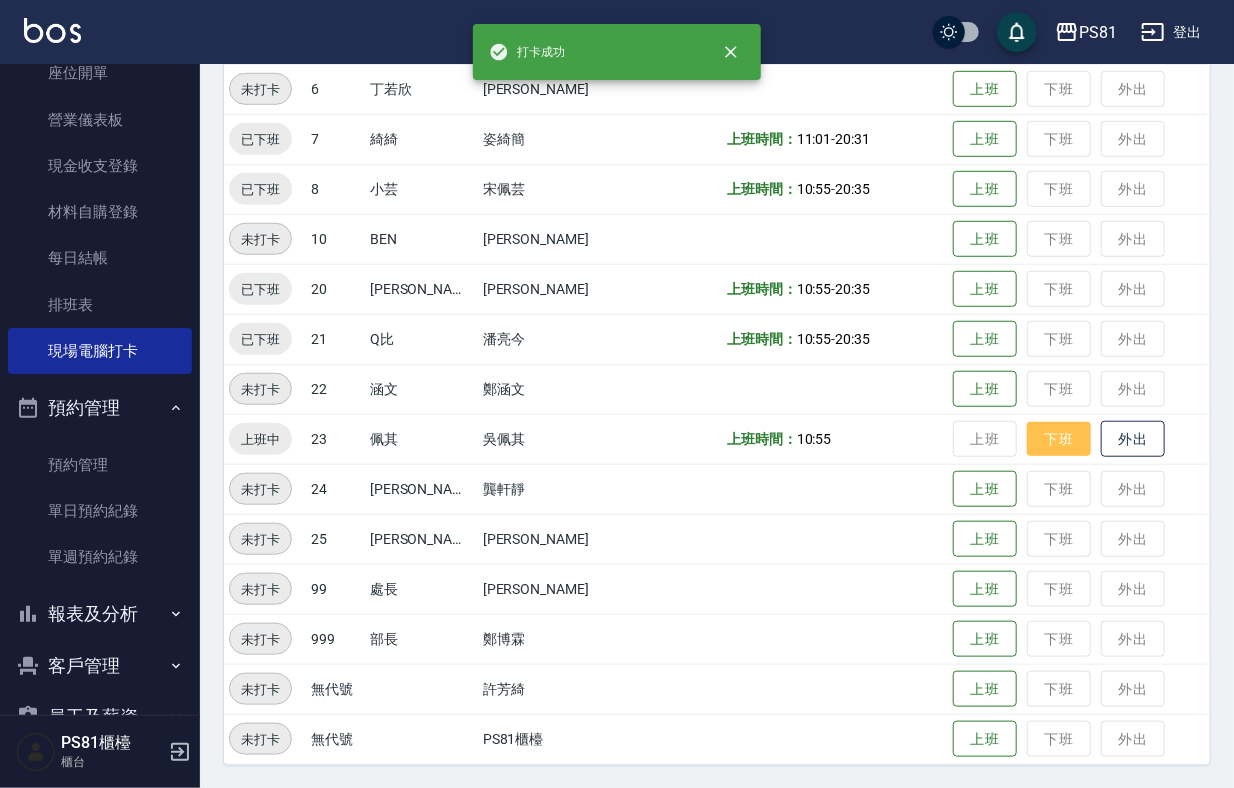 click on "下班" at bounding box center [1059, 439] 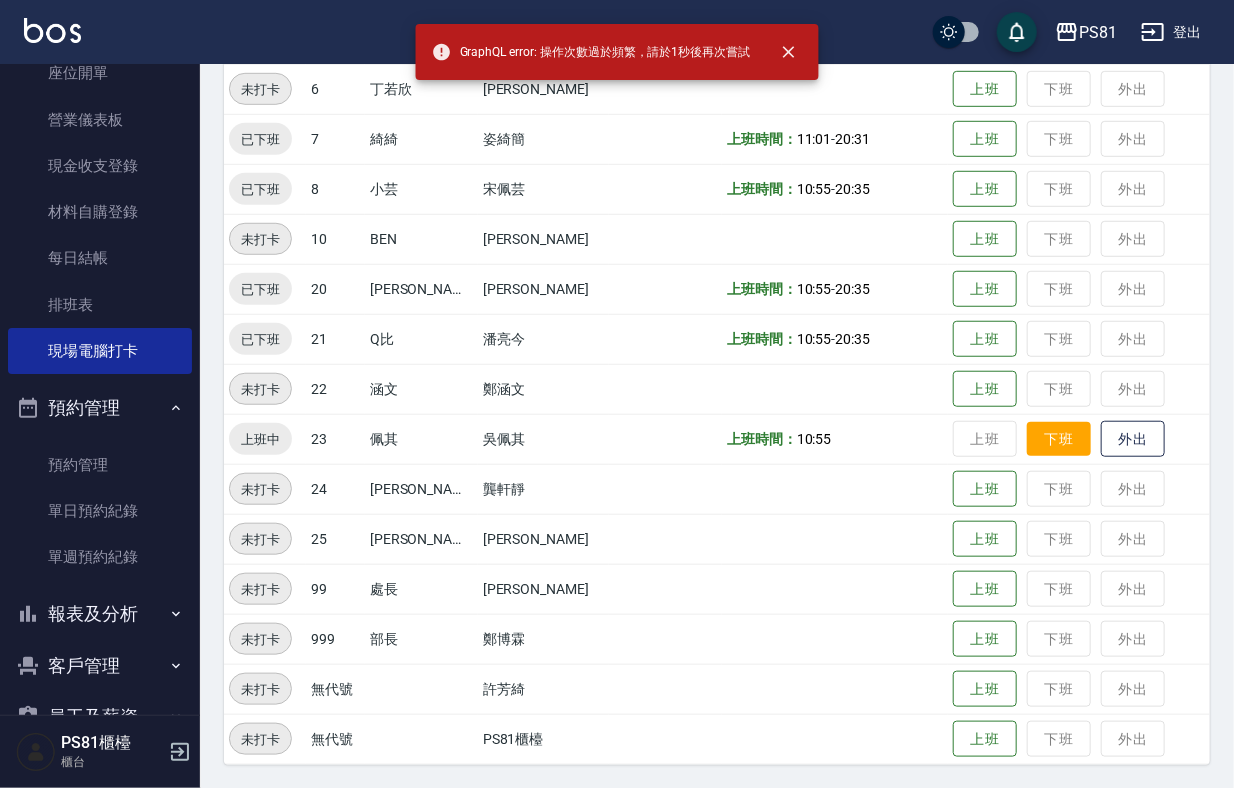 click on "下班" at bounding box center (1059, 439) 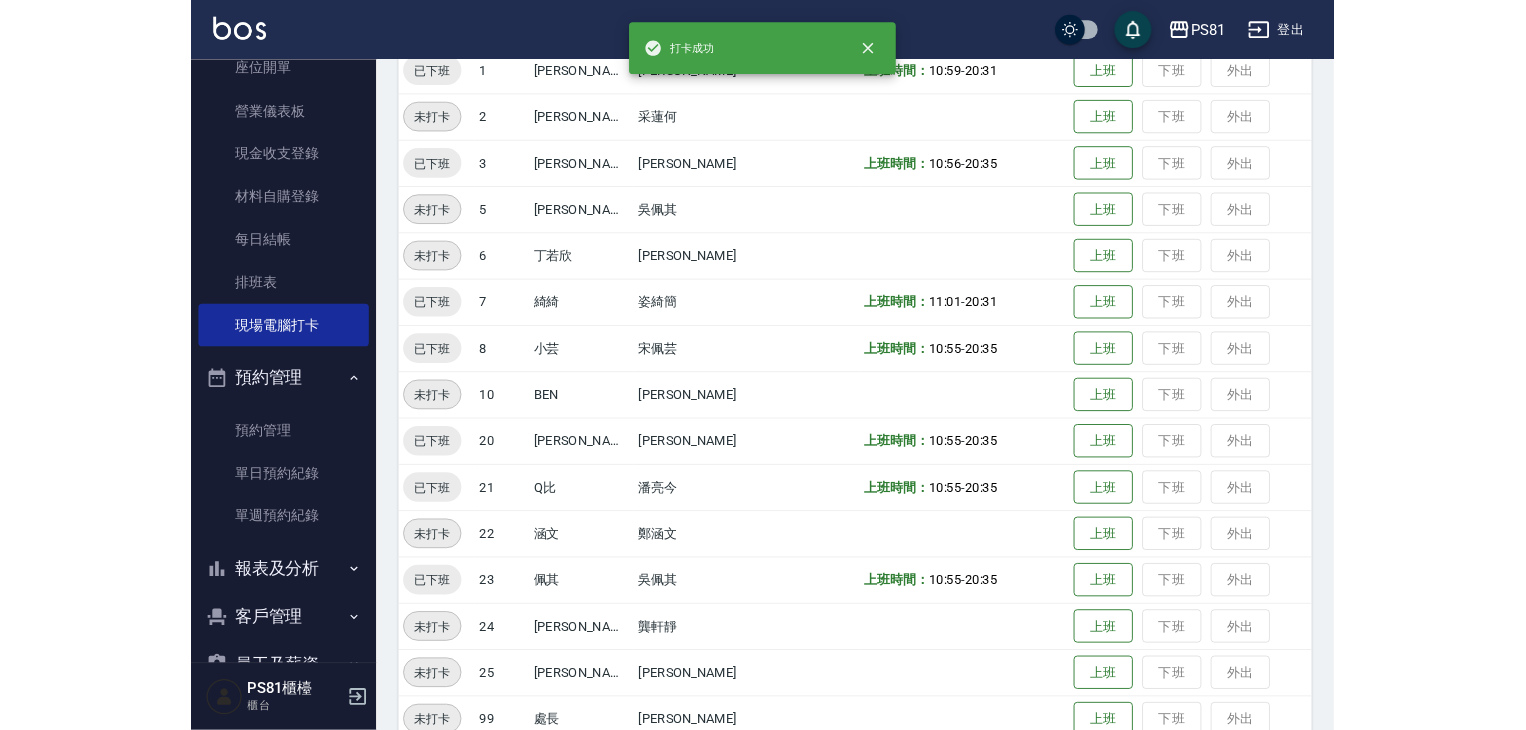 scroll, scrollTop: 459, scrollLeft: 0, axis: vertical 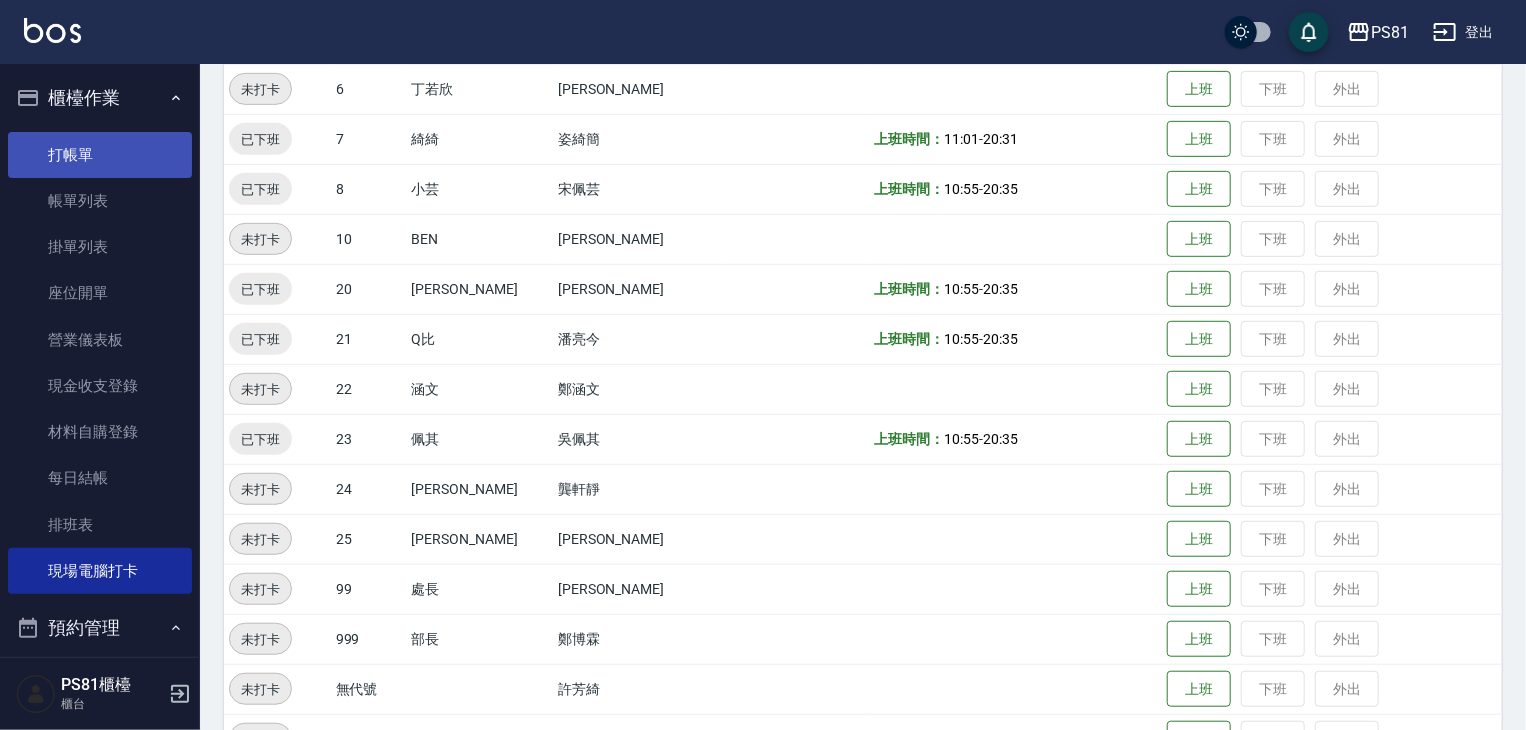 click on "打帳單" at bounding box center (100, 155) 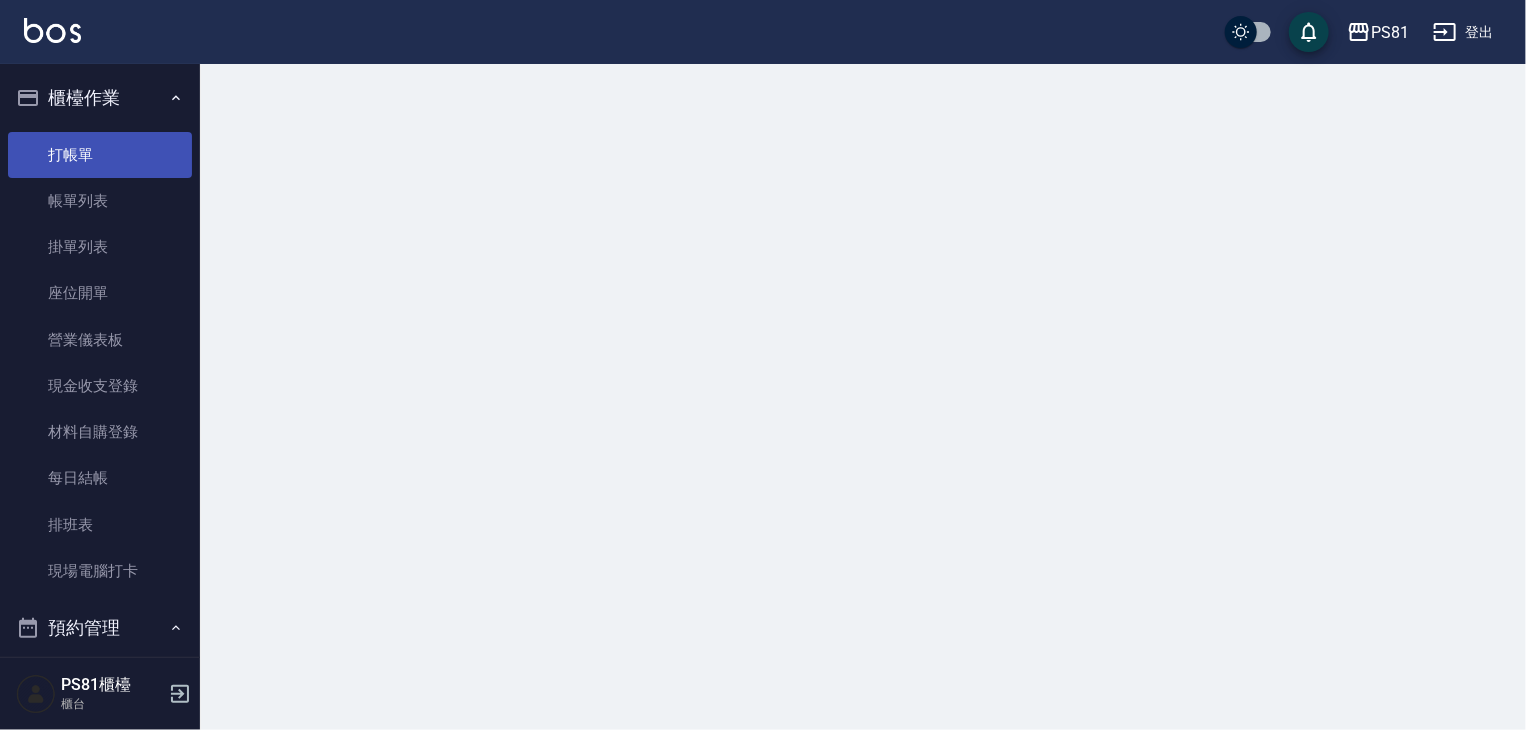 scroll, scrollTop: 0, scrollLeft: 0, axis: both 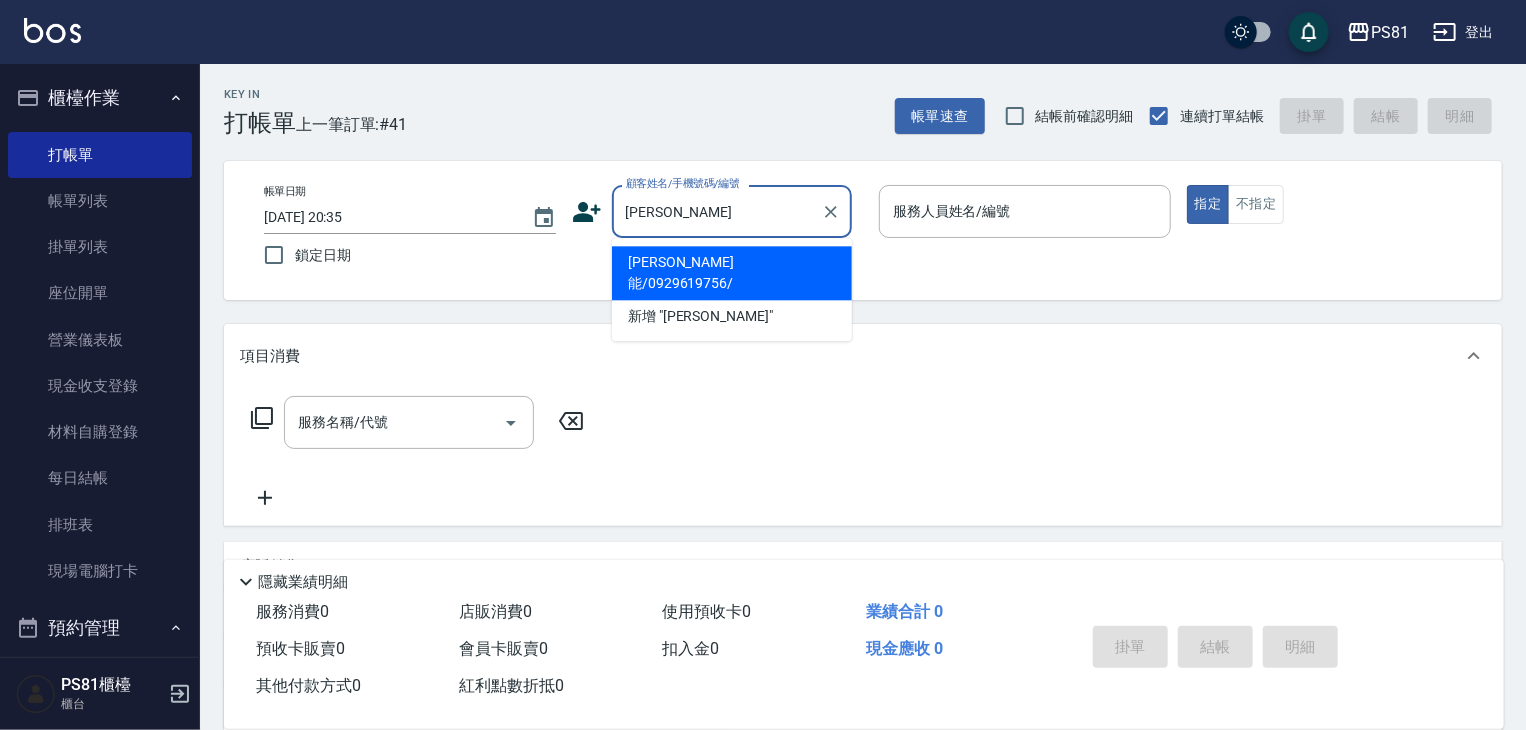 click on "[PERSON_NAME]能/0929619756/" at bounding box center [732, 273] 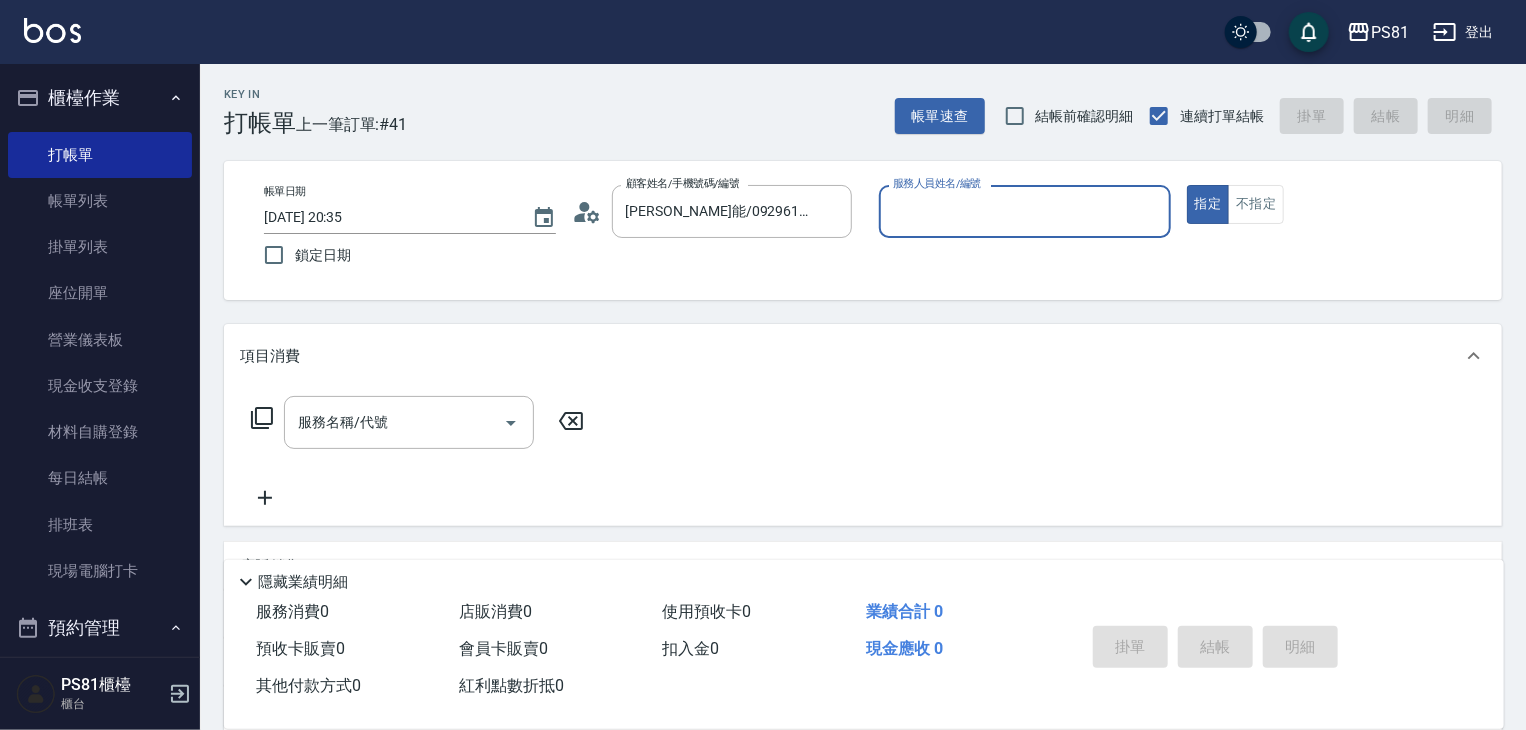 type on "[PERSON_NAME]-6" 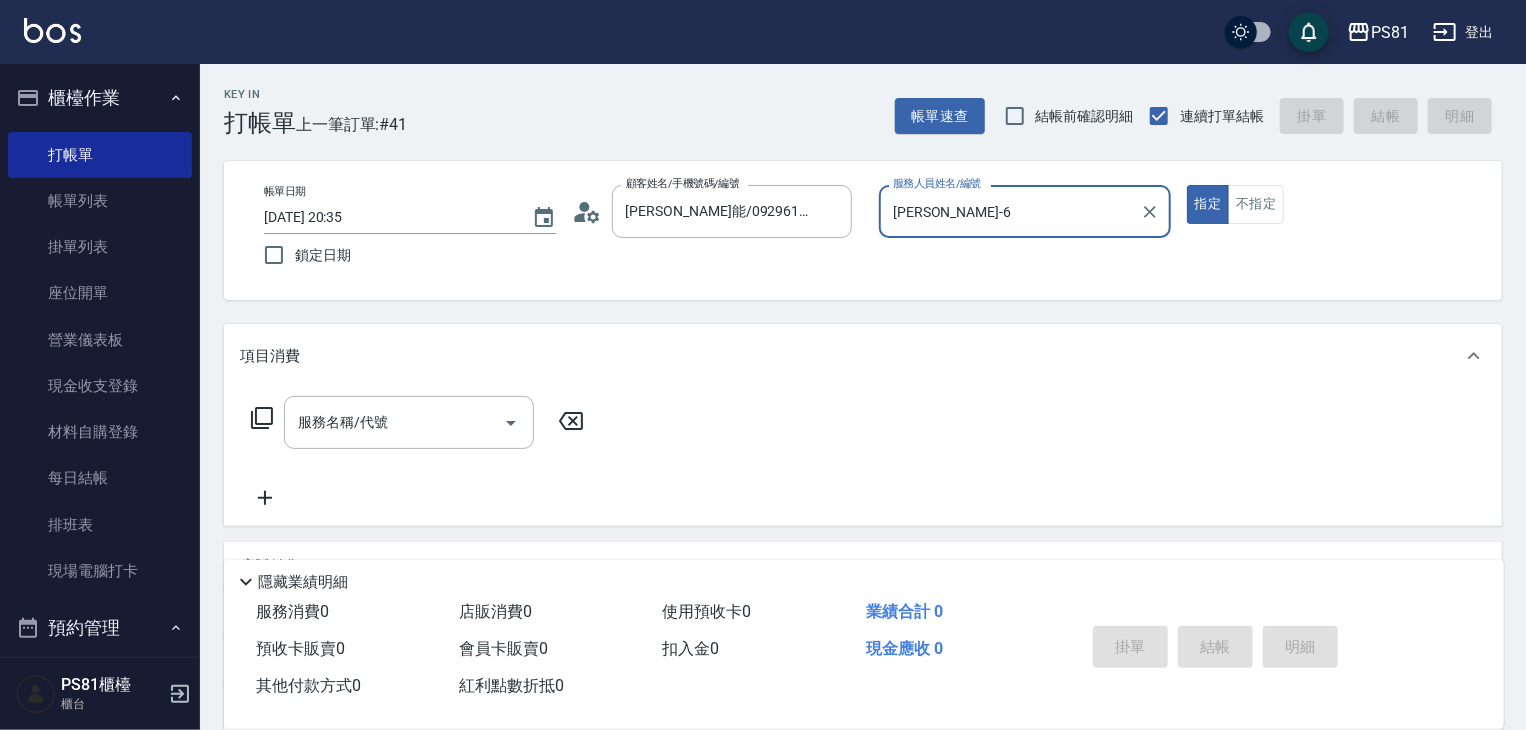 click on "指定" at bounding box center [1208, 204] 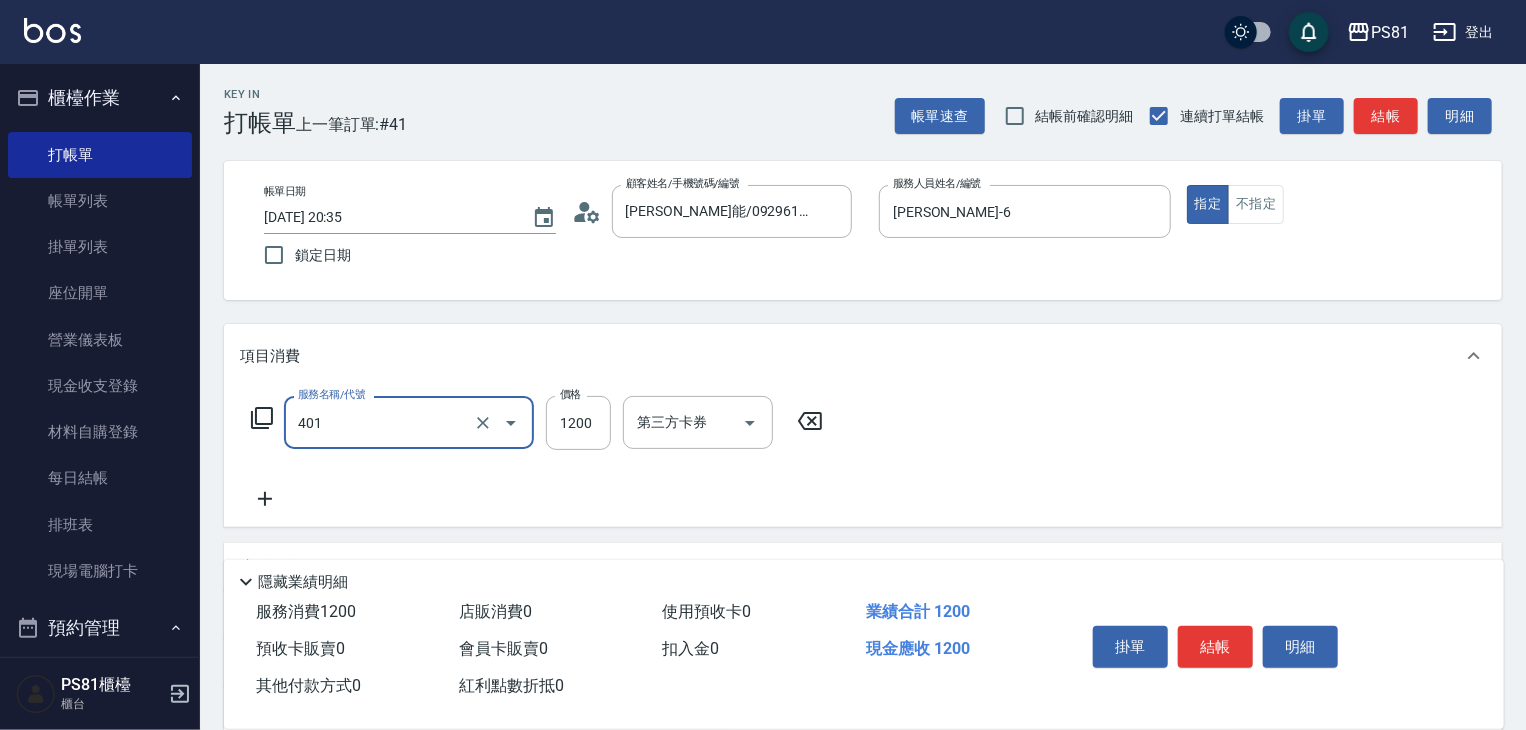 type on "基本染髮(401)" 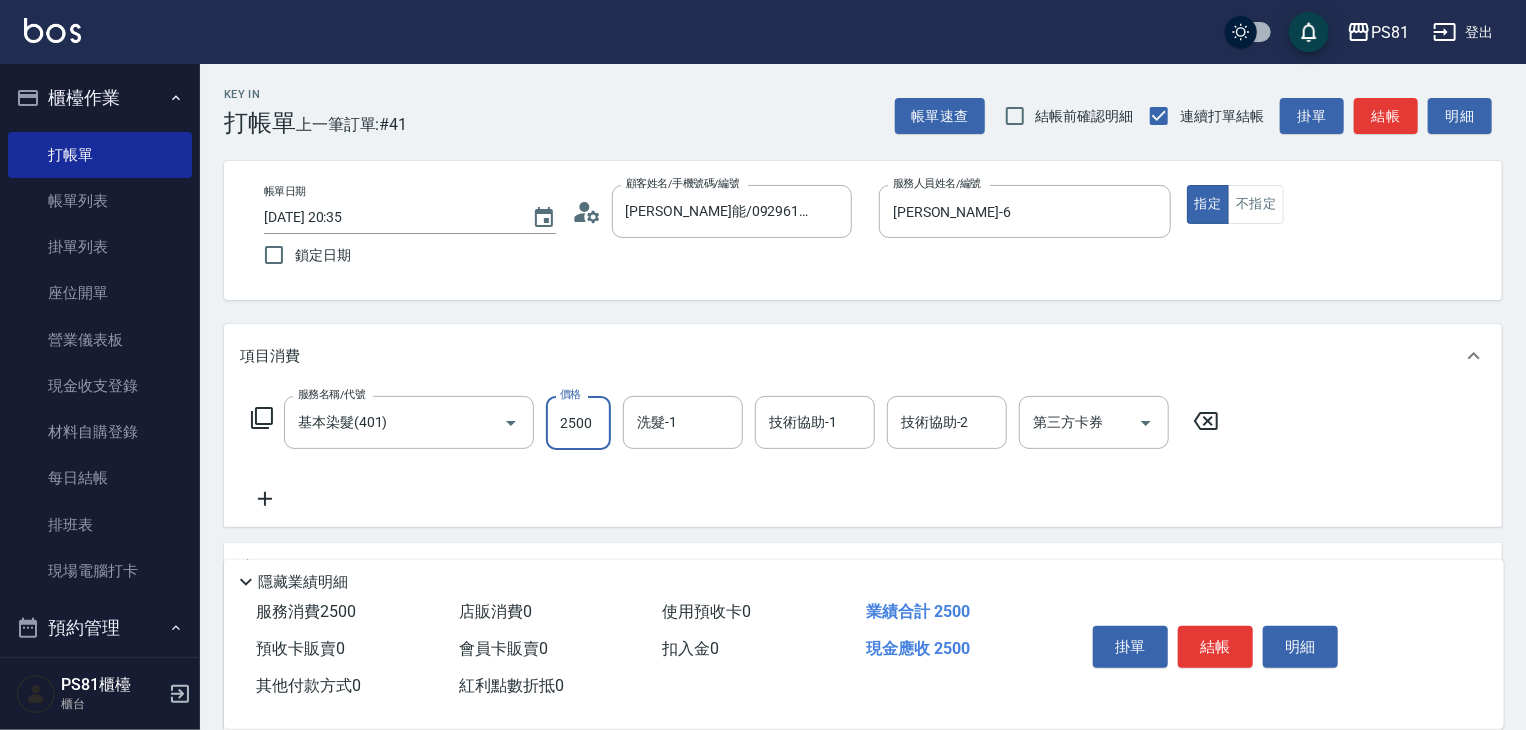 type on "2500" 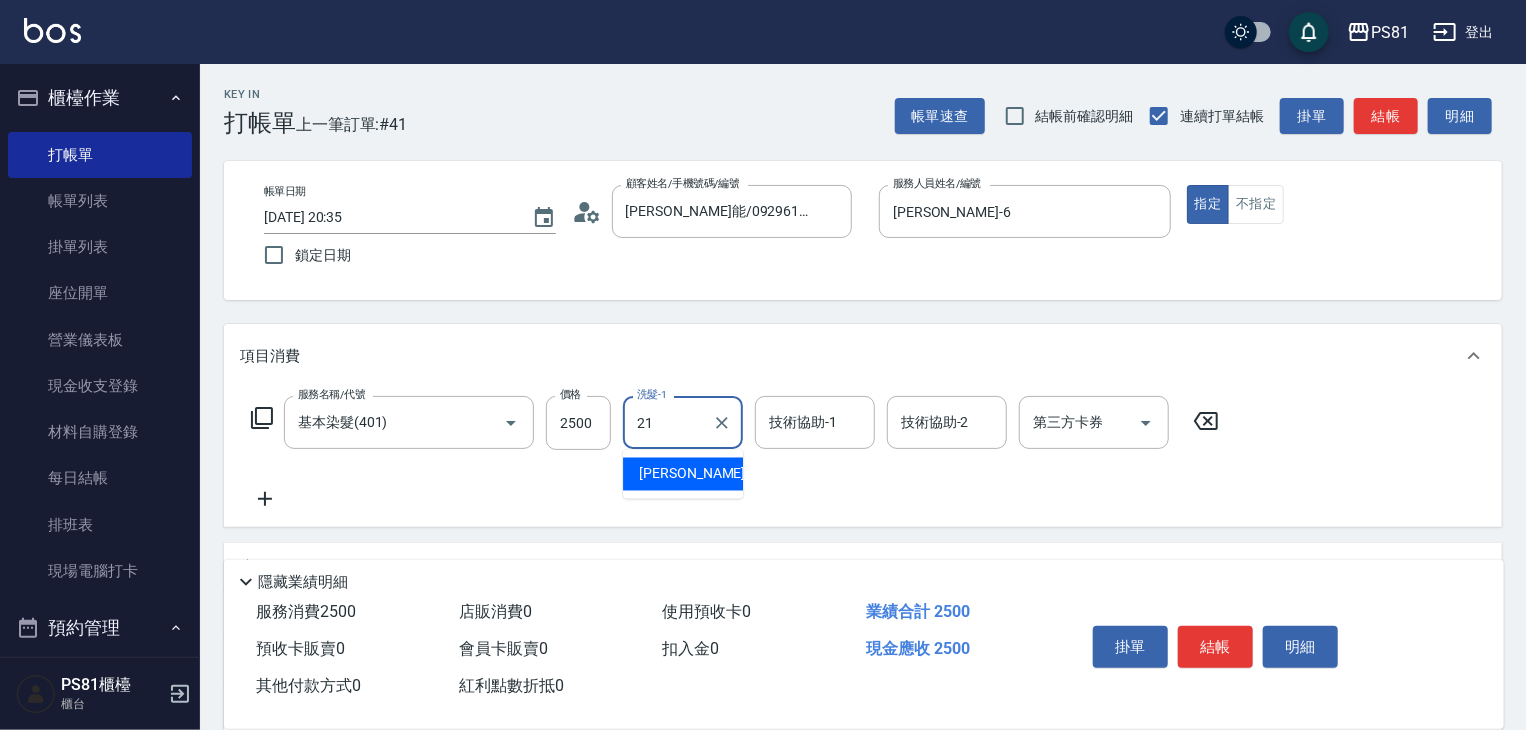 type on "Q比-21" 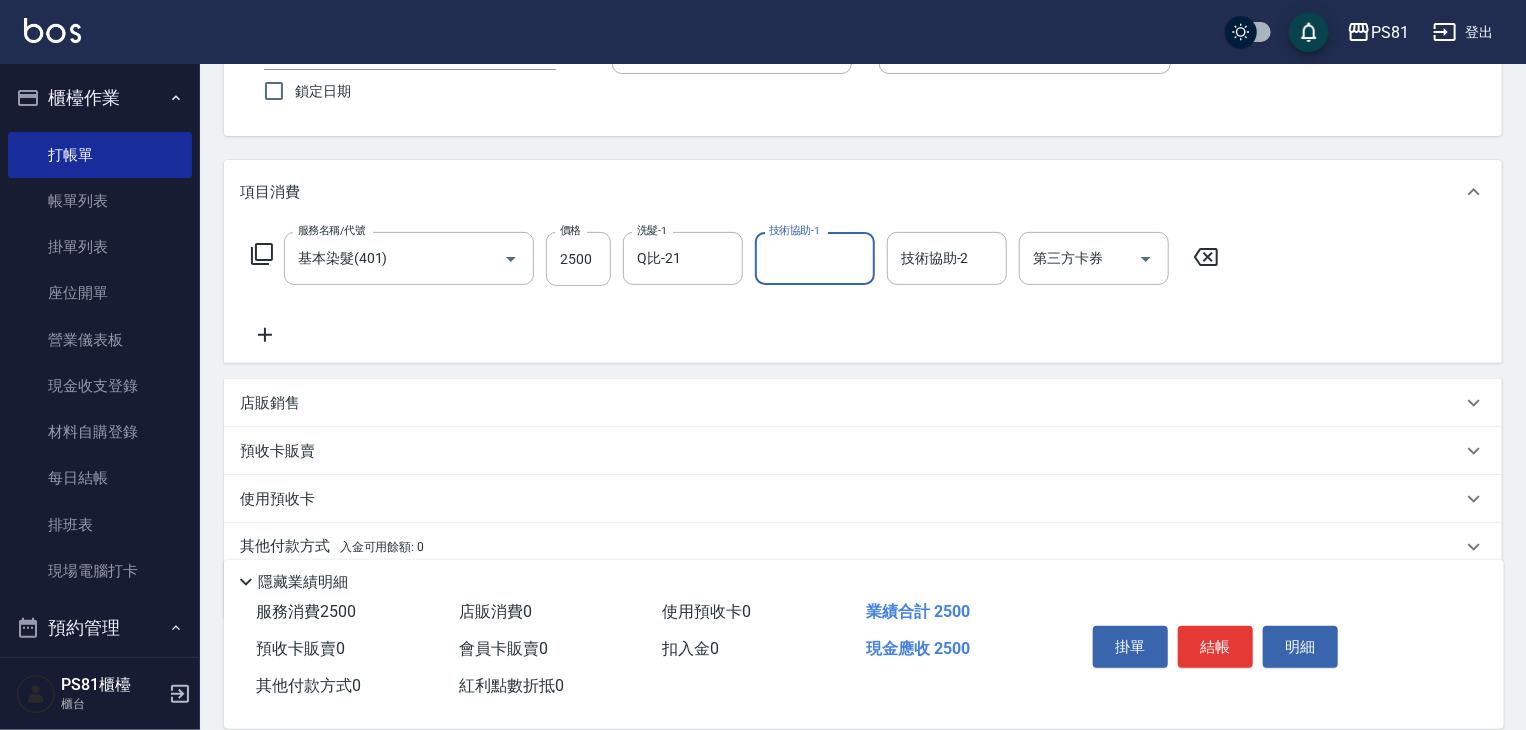 scroll, scrollTop: 185, scrollLeft: 0, axis: vertical 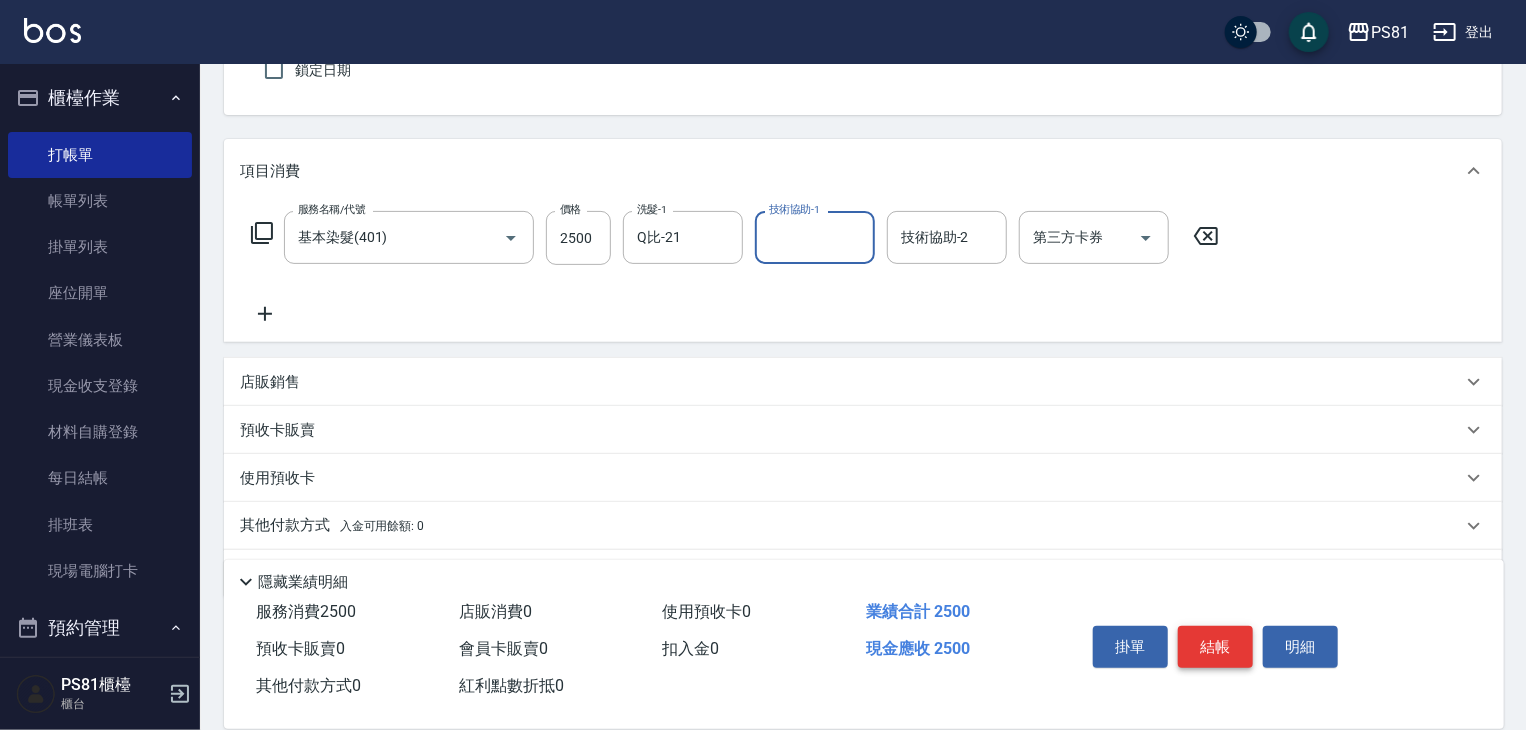 click on "結帳" at bounding box center (1215, 647) 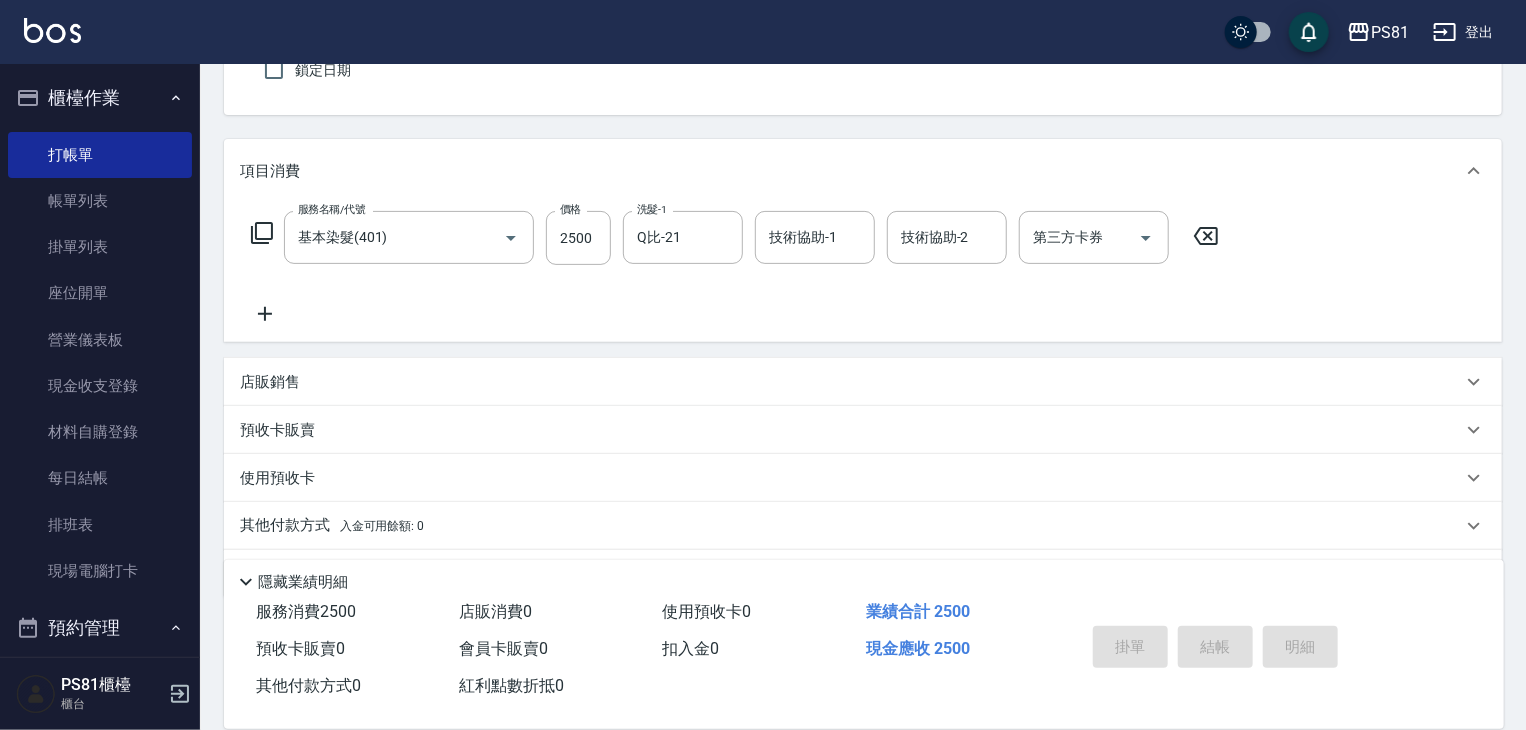 type on "[DATE] 20:36" 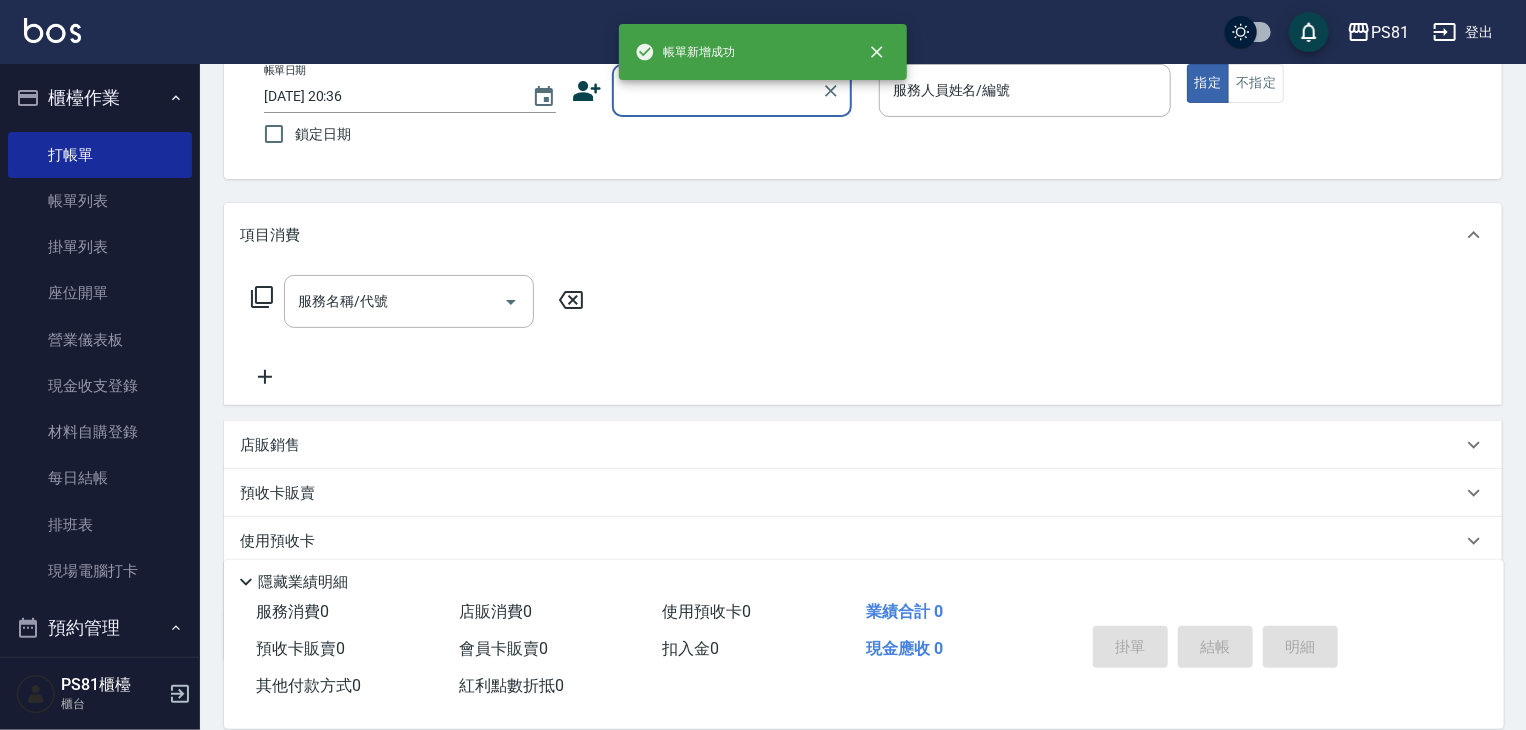 scroll, scrollTop: 0, scrollLeft: 0, axis: both 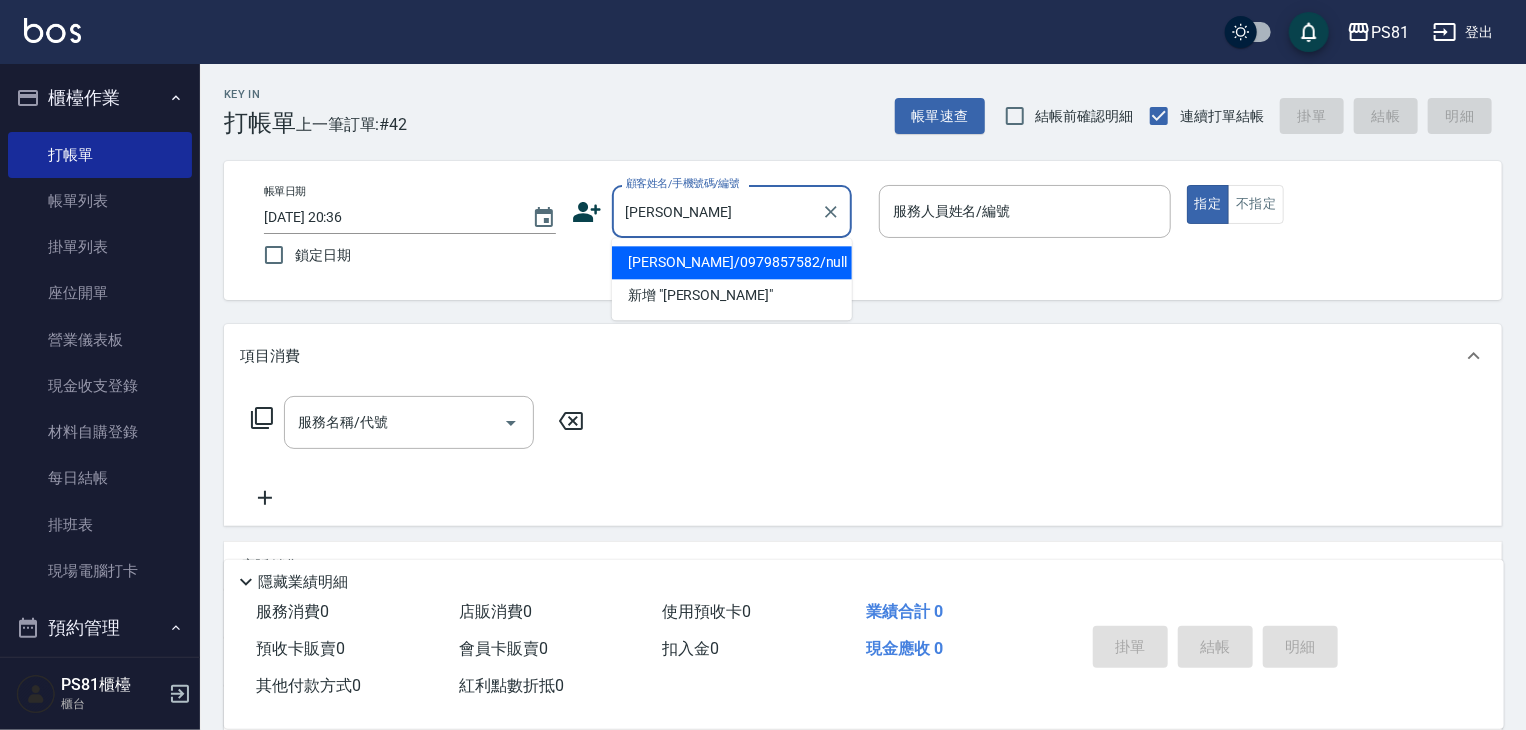 click on "[PERSON_NAME]/0979857582/null" at bounding box center [732, 262] 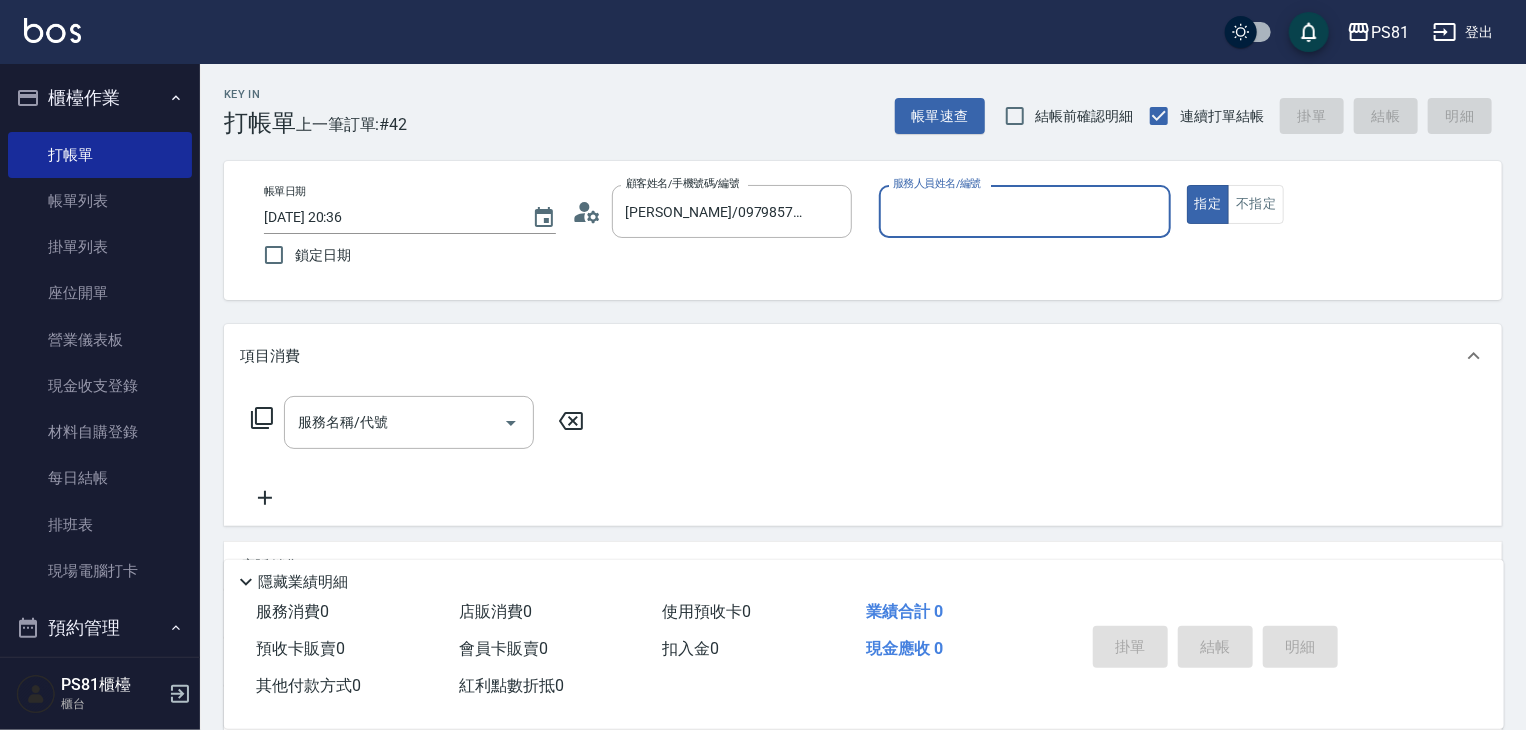type on "[PERSON_NAME]-6" 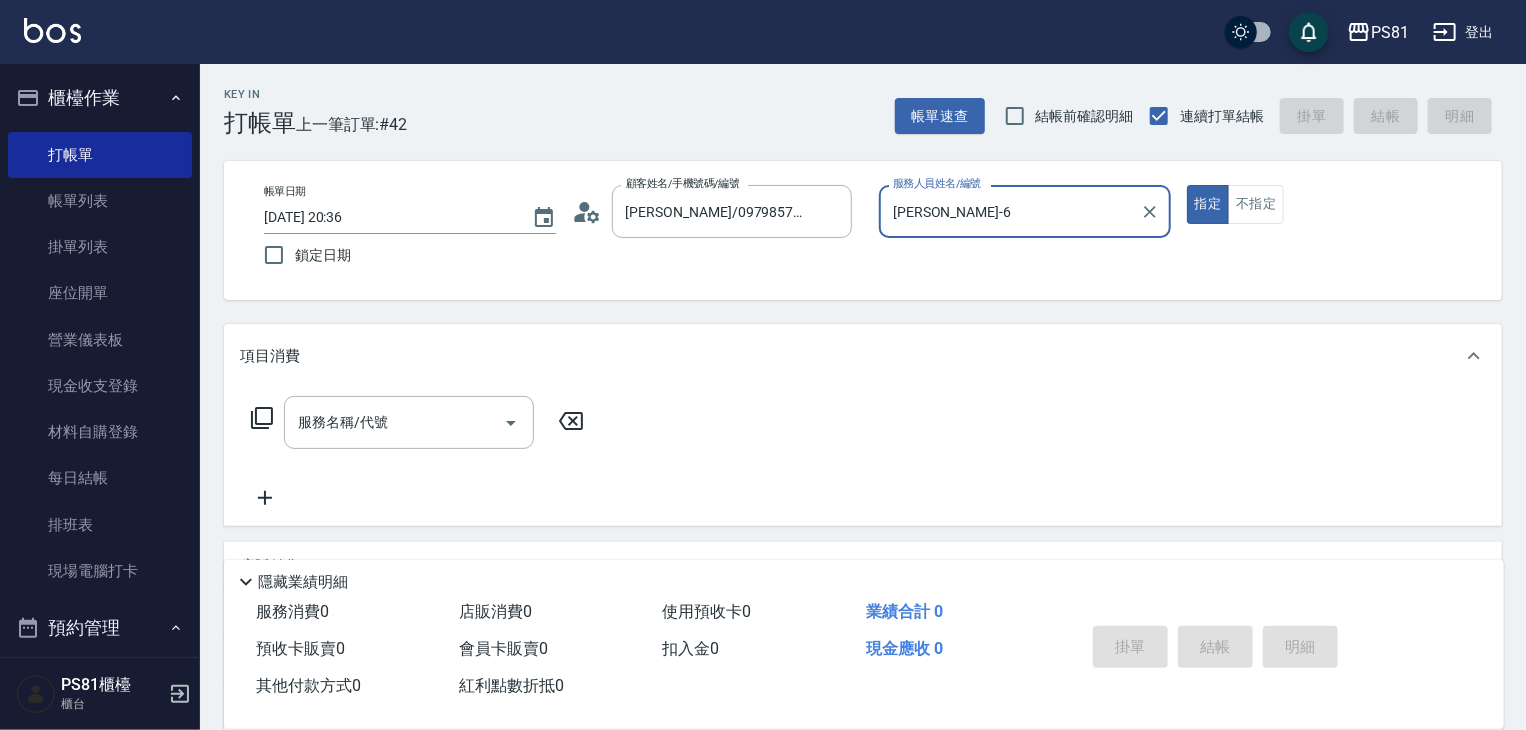 click on "指定" at bounding box center (1208, 204) 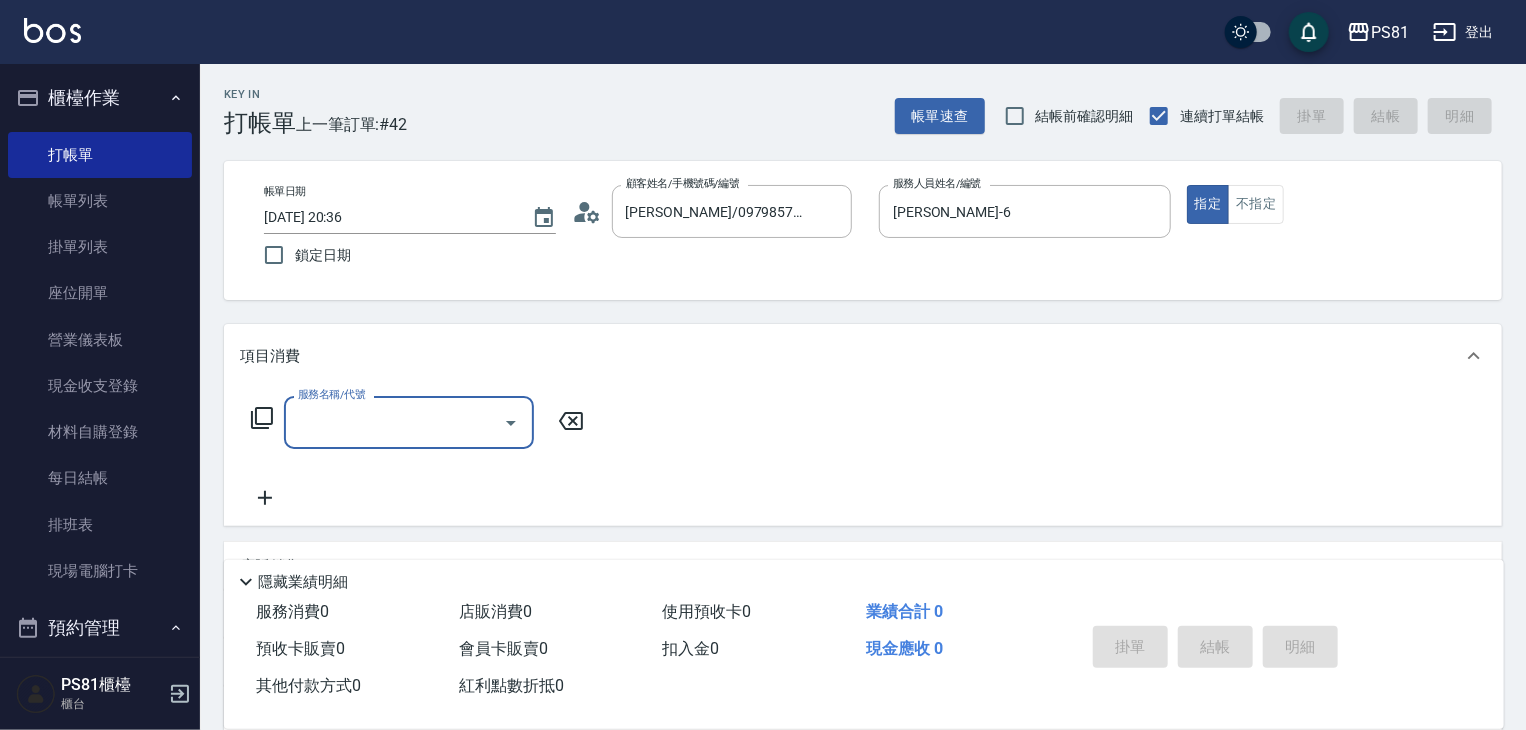 type on "0" 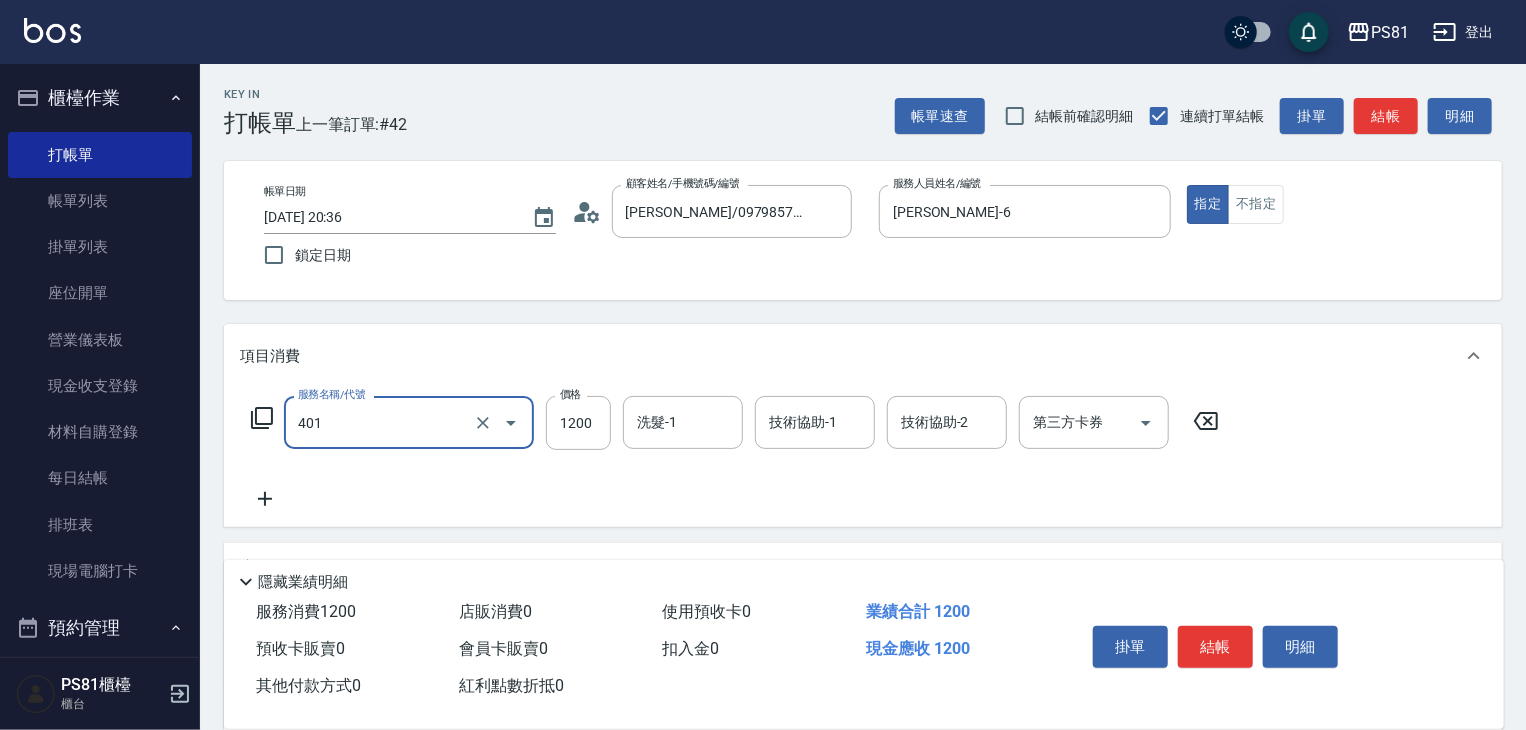 type on "基本染髮(401)" 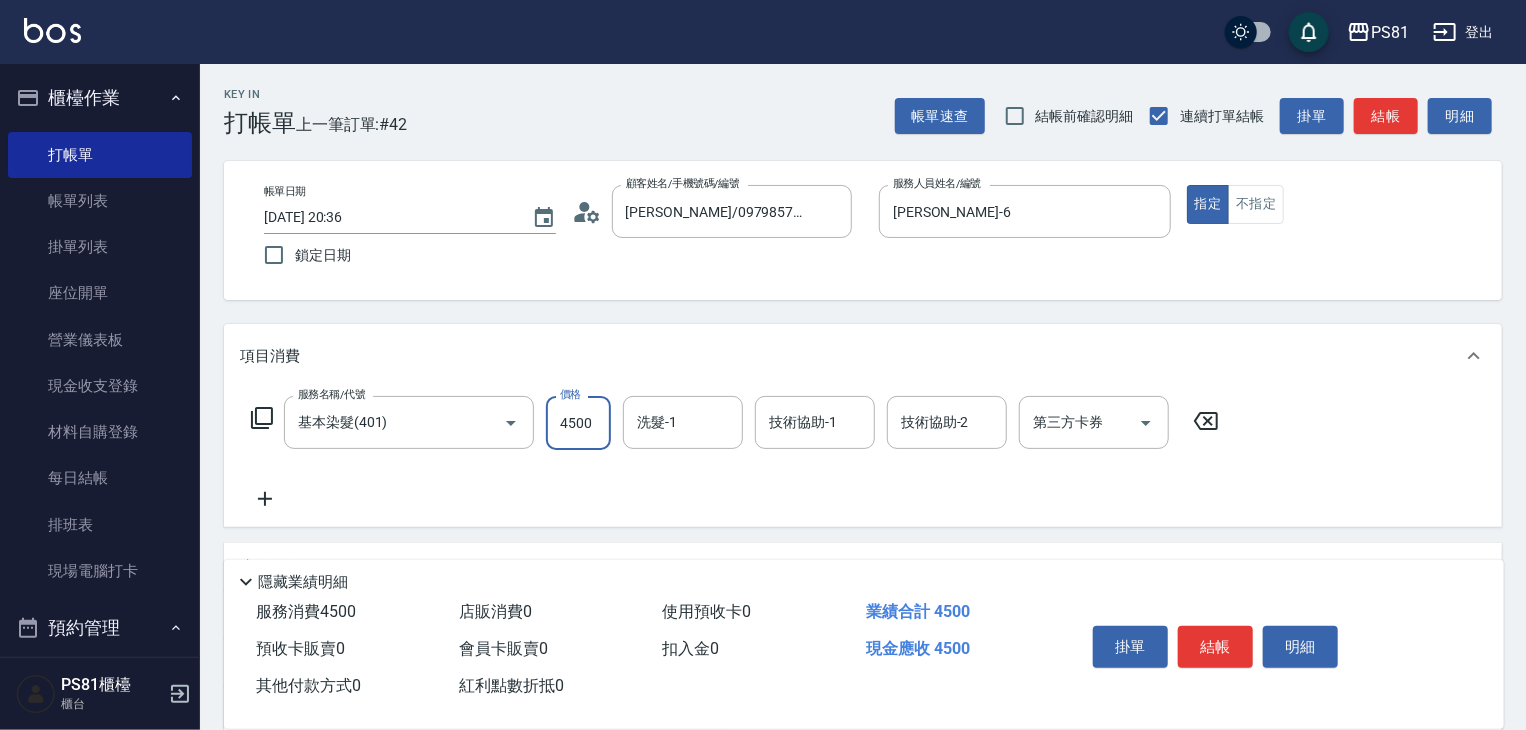 type on "4500" 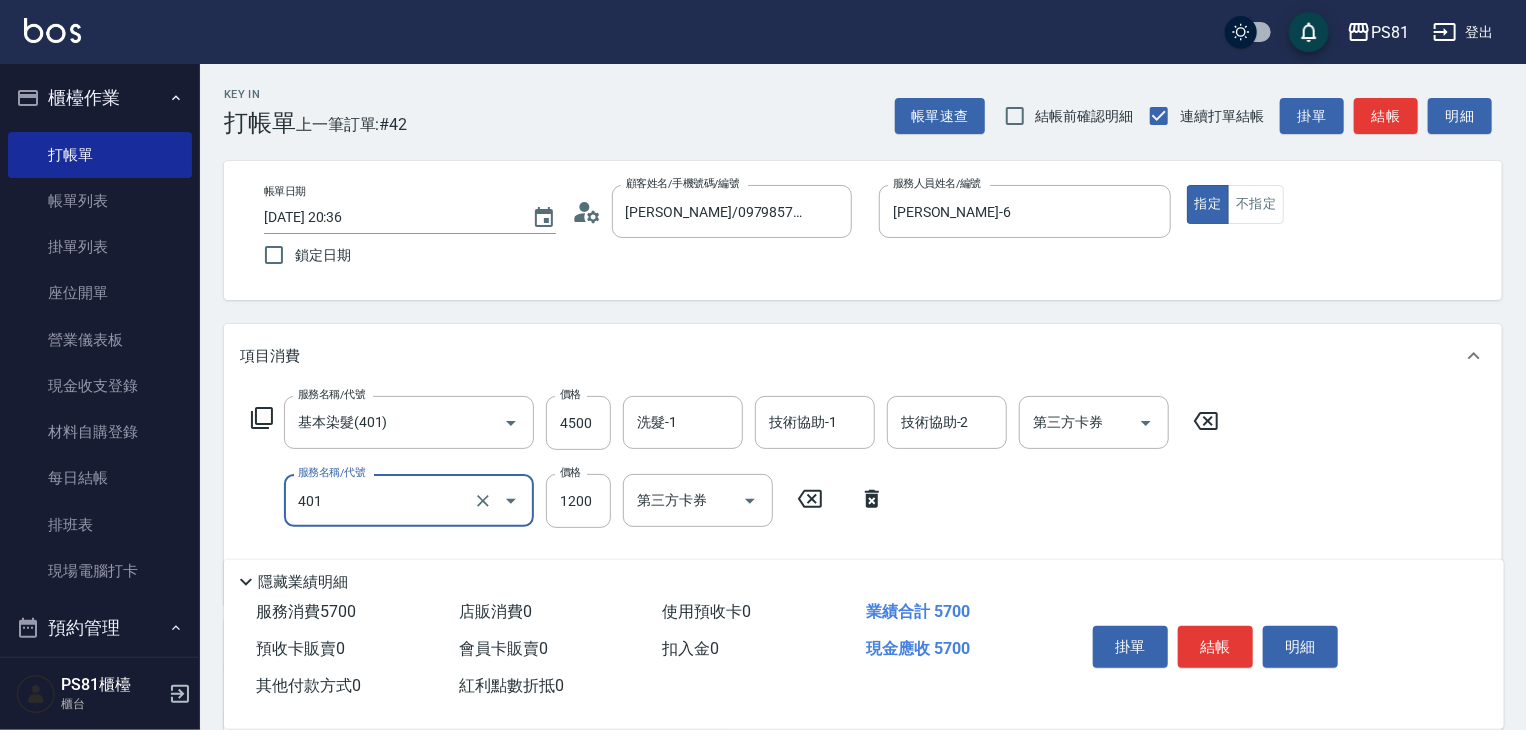 type on "基本染髮(401)" 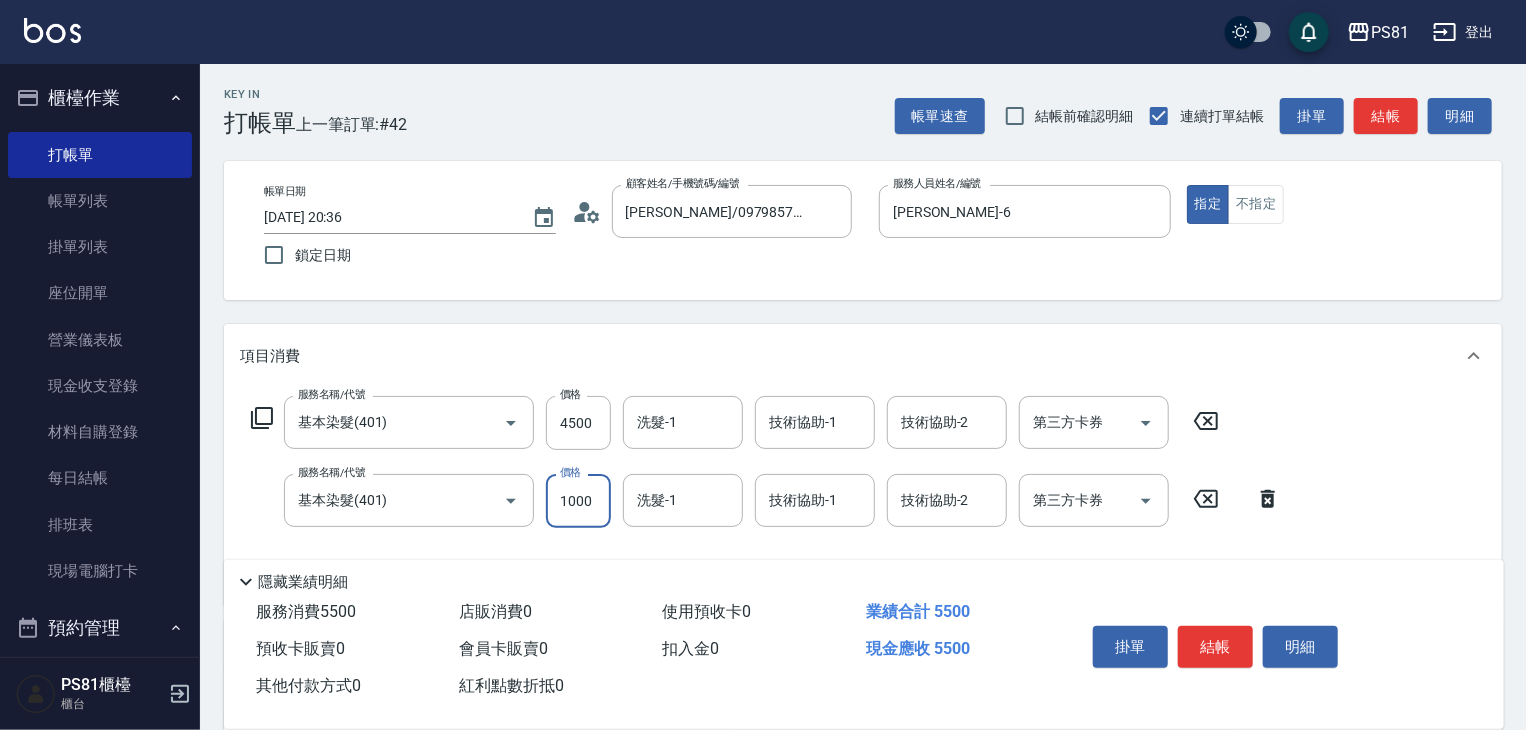 type on "1000" 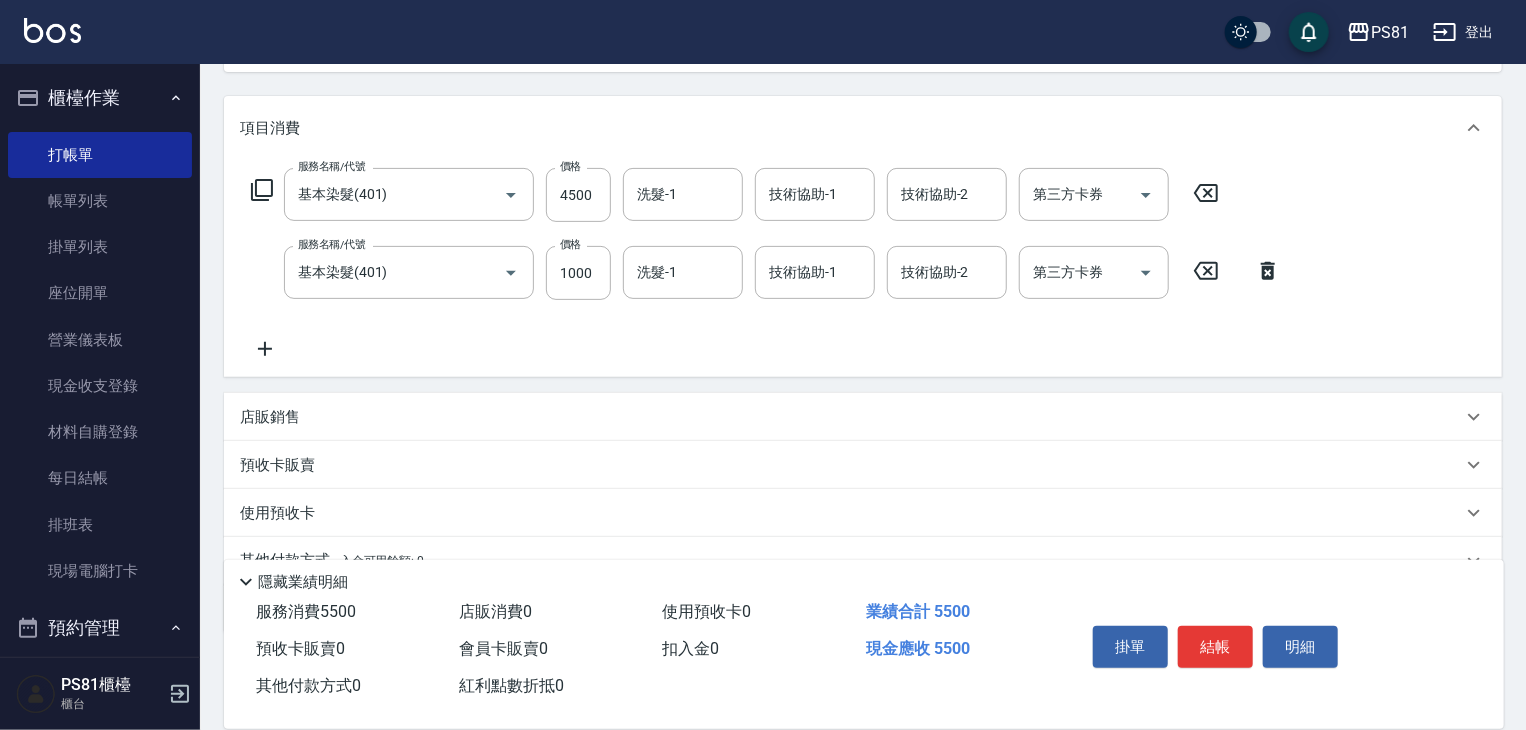 scroll, scrollTop: 321, scrollLeft: 0, axis: vertical 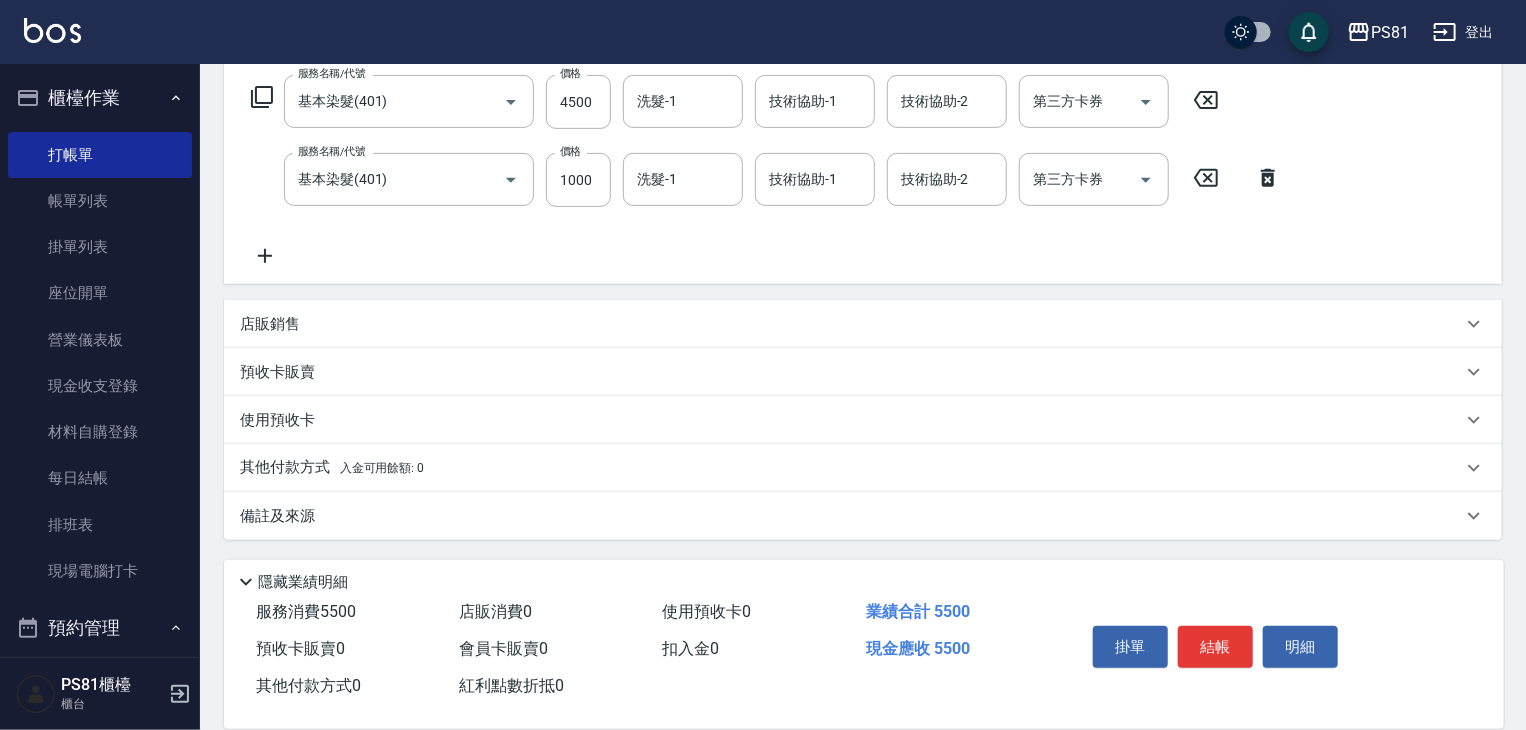 click on "店販銷售" at bounding box center (863, 324) 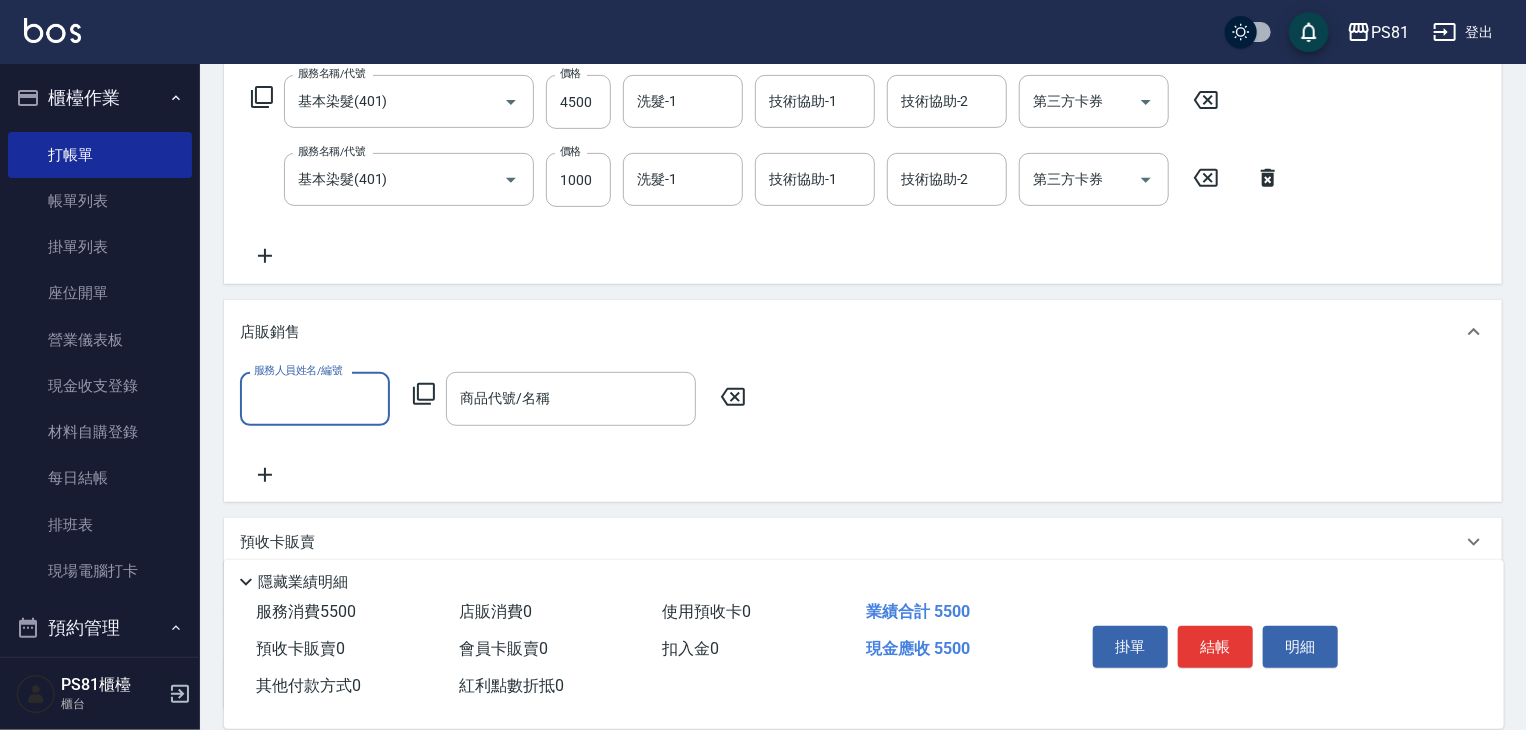 scroll, scrollTop: 0, scrollLeft: 0, axis: both 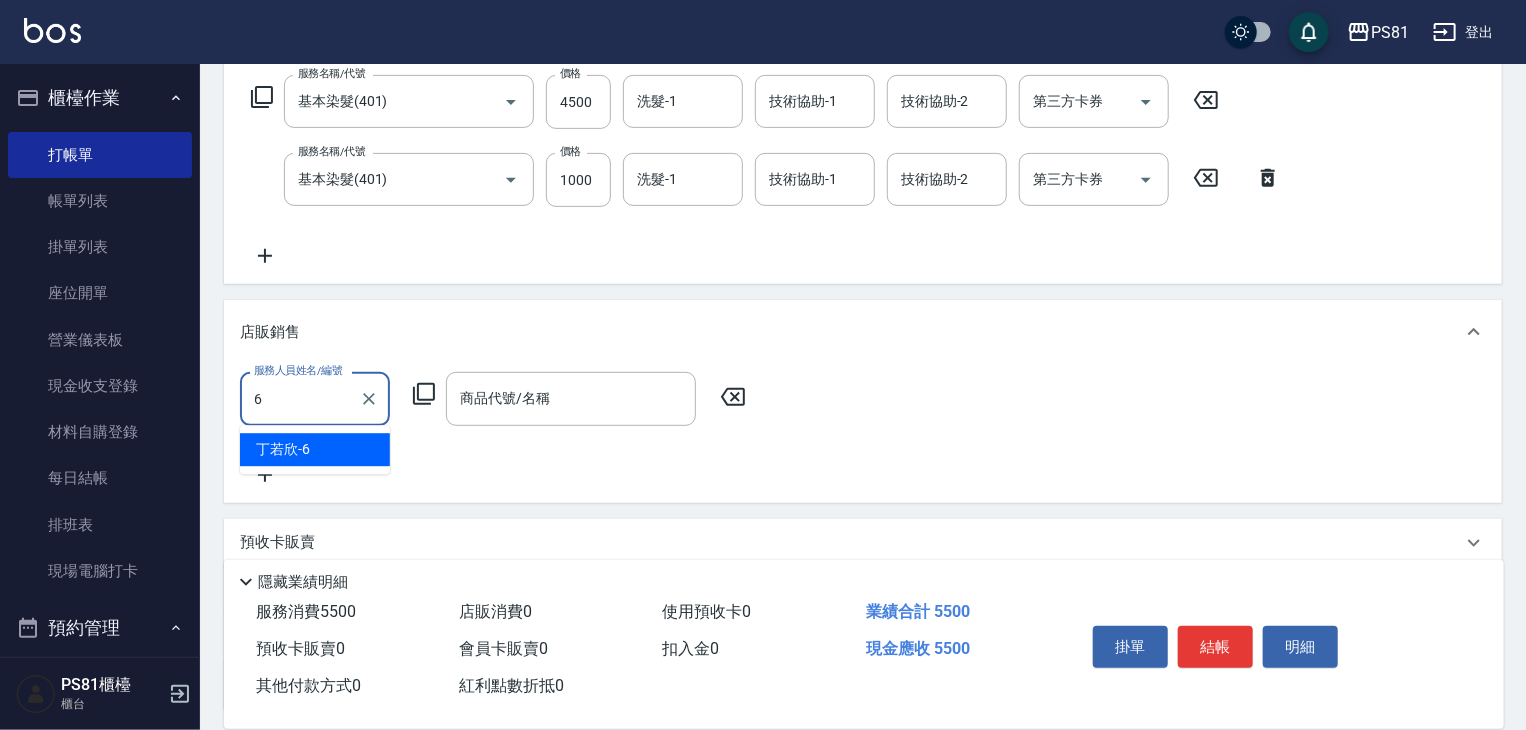 type on "[PERSON_NAME]-6" 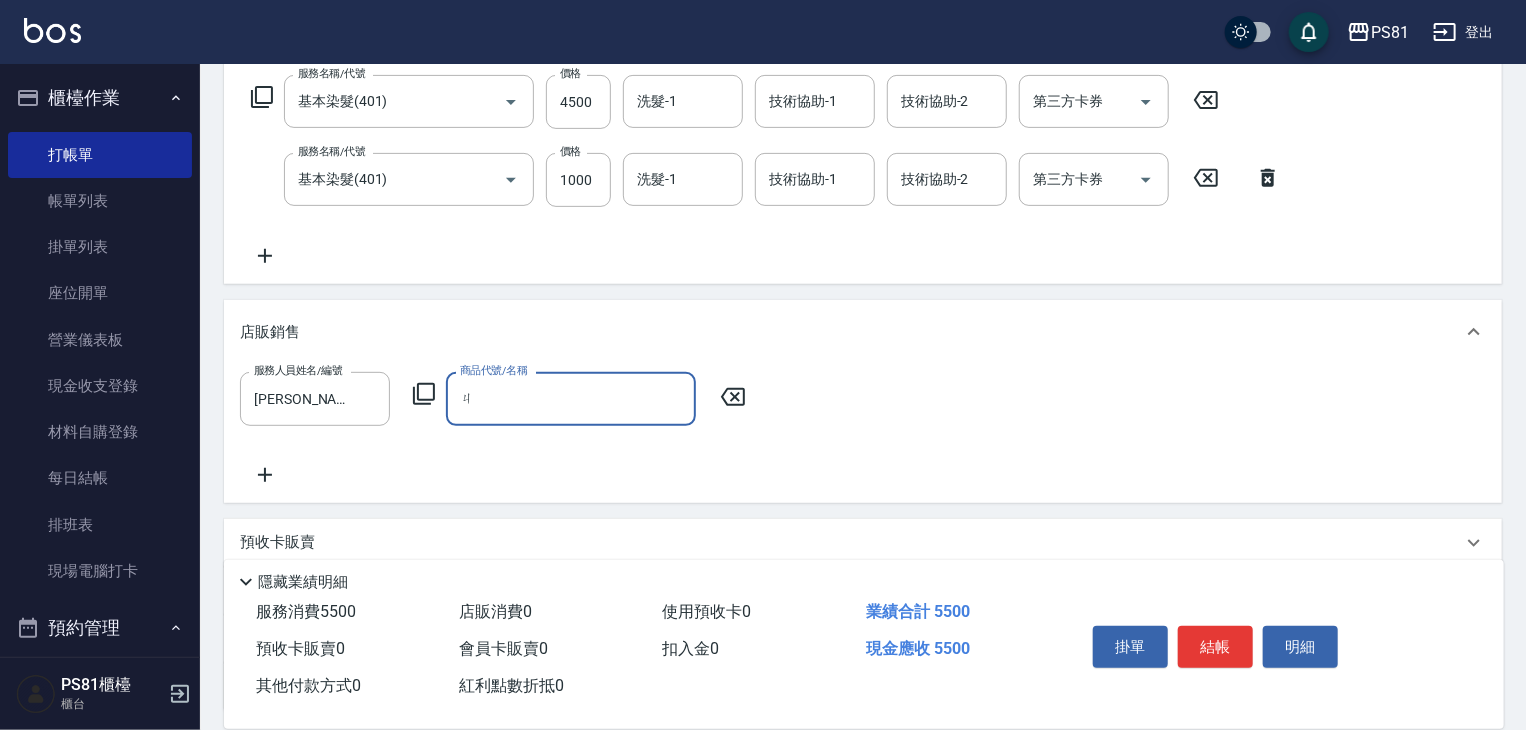 type on "ㄎ" 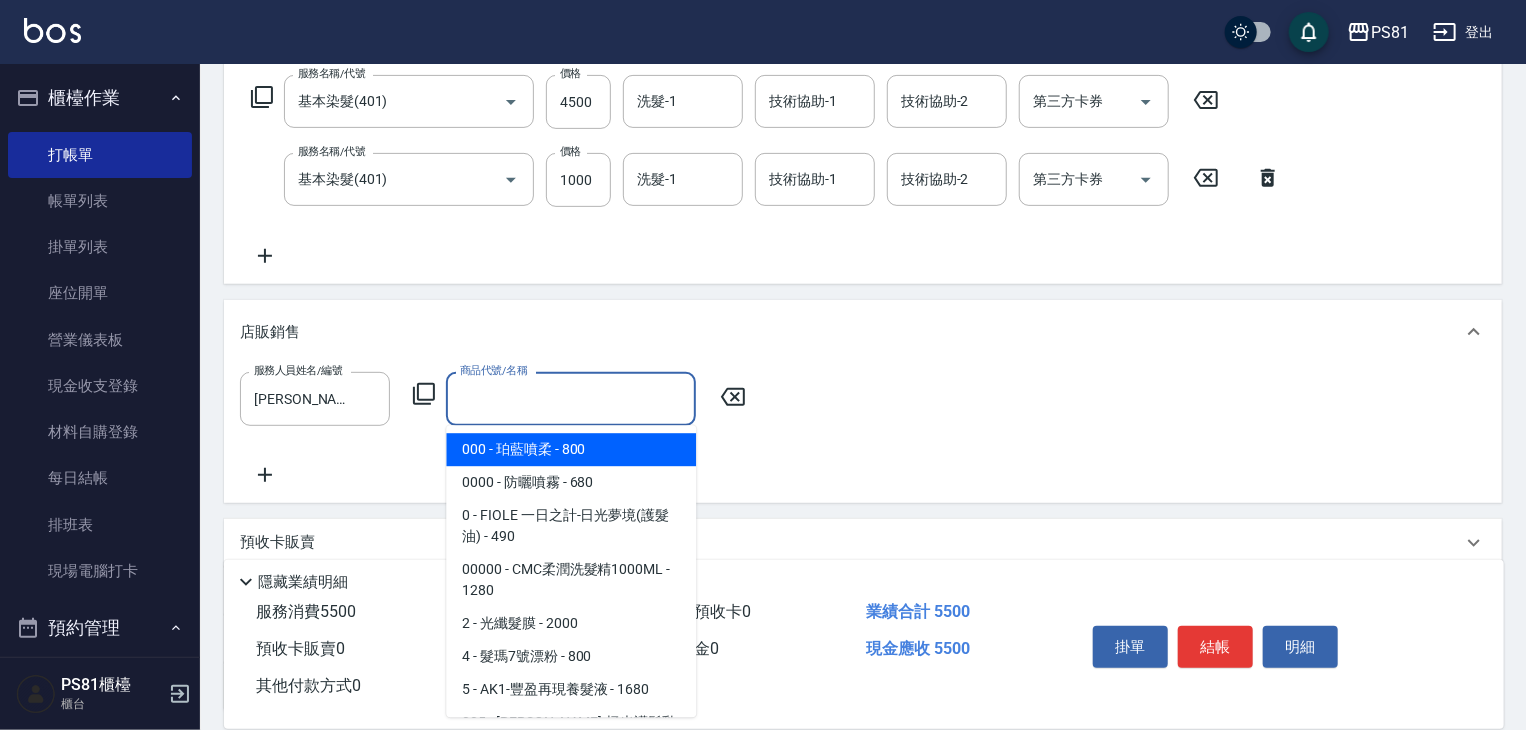 type on "G" 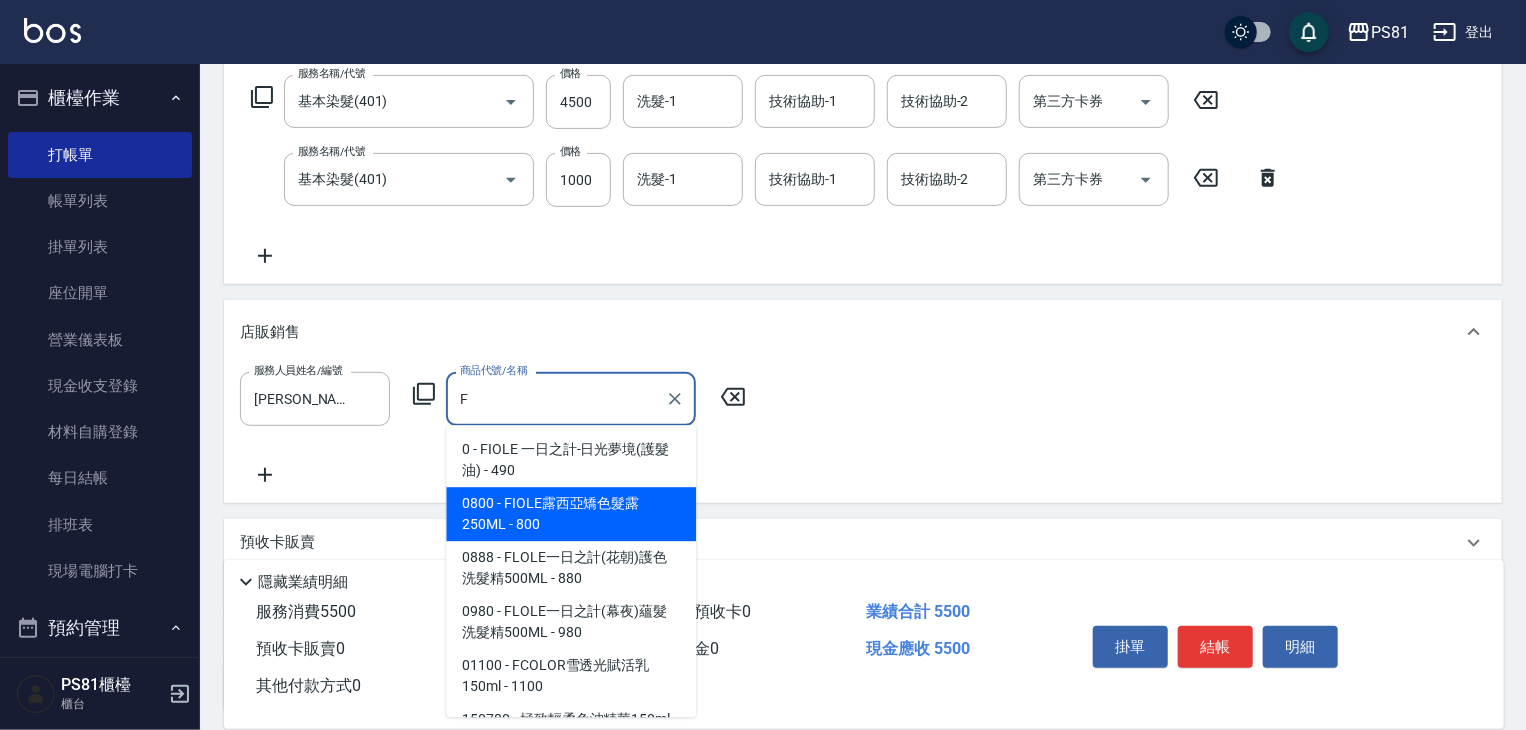 click on "0800 - FIOLE露西亞矯色髮露250ML - 800" at bounding box center (571, 514) 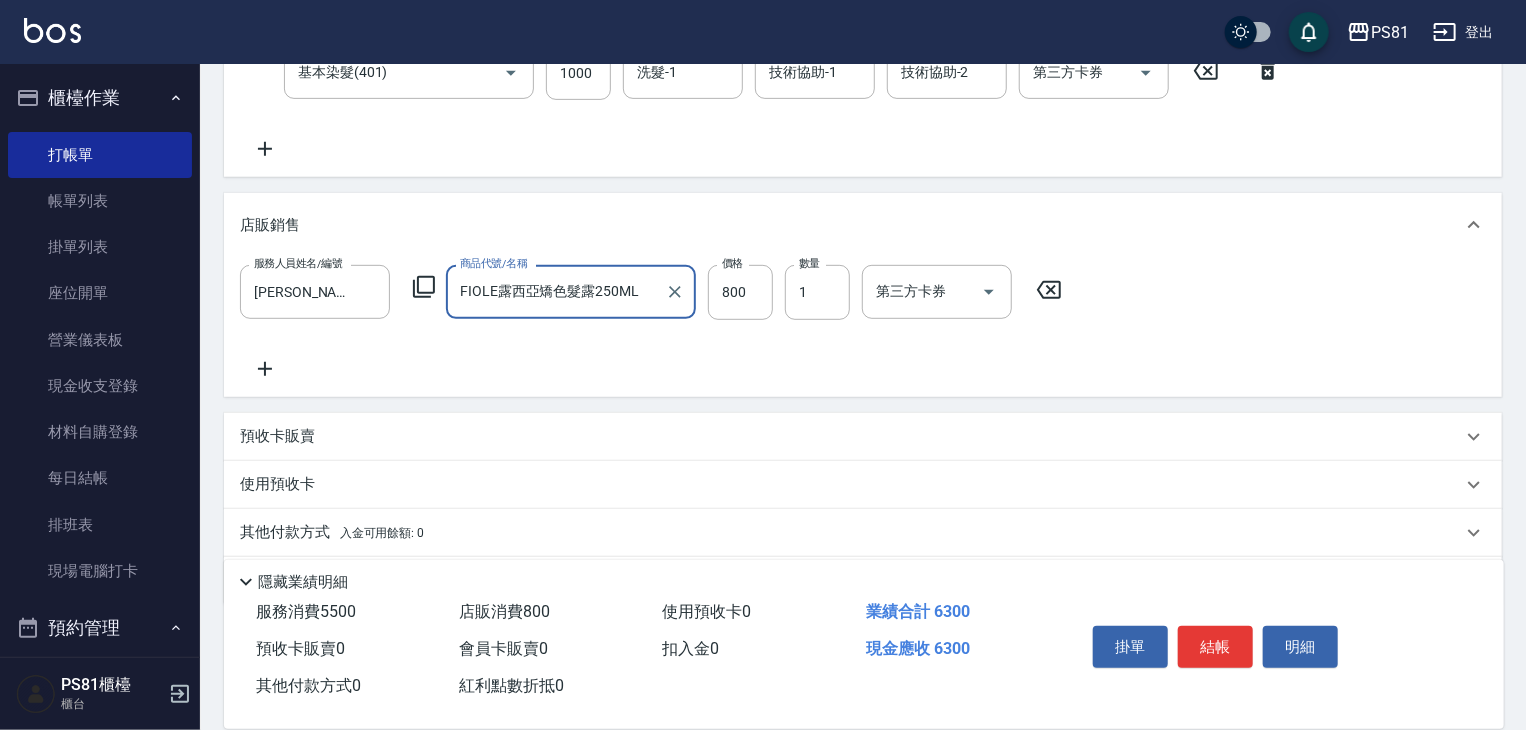 scroll, scrollTop: 492, scrollLeft: 0, axis: vertical 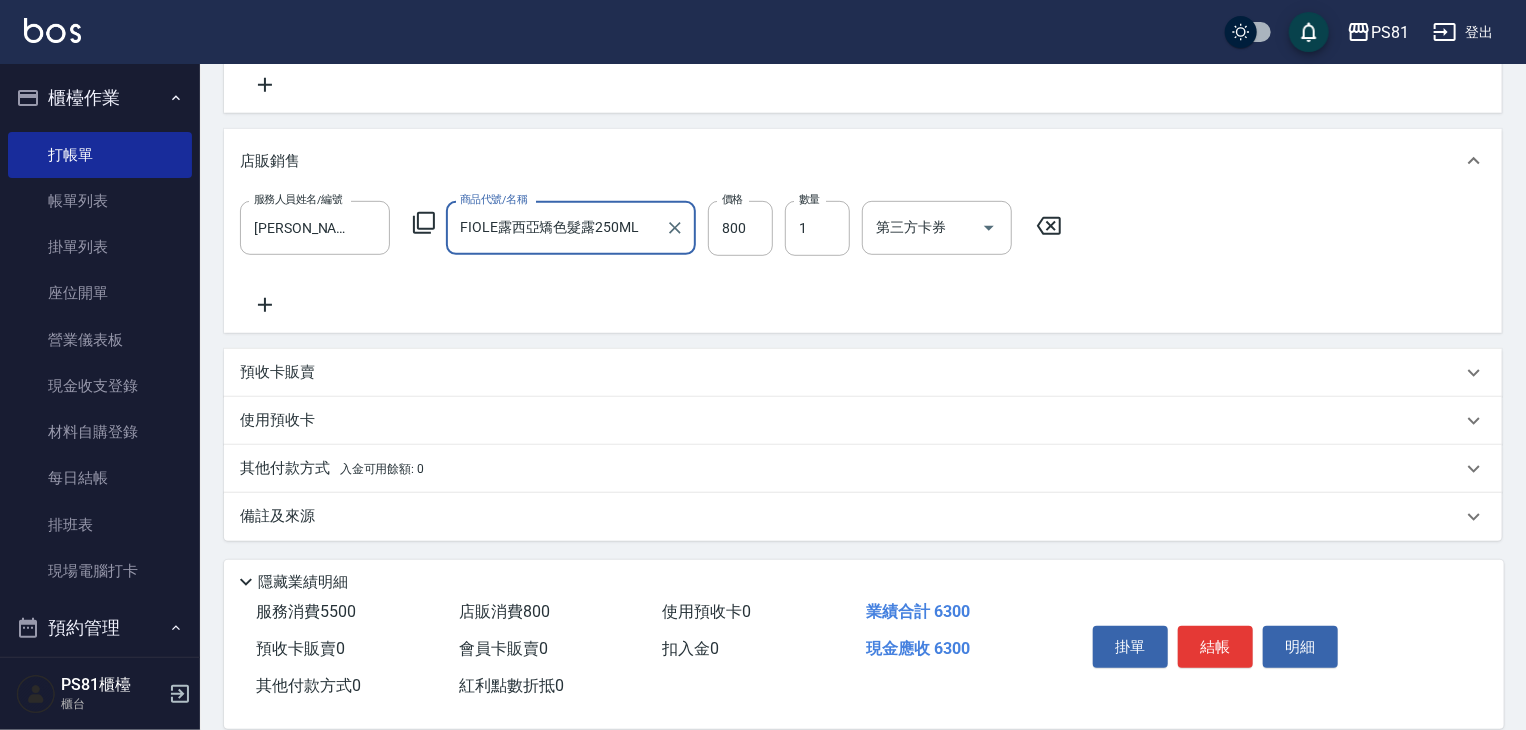 type on "FIOLE露西亞矯色髮露250ML" 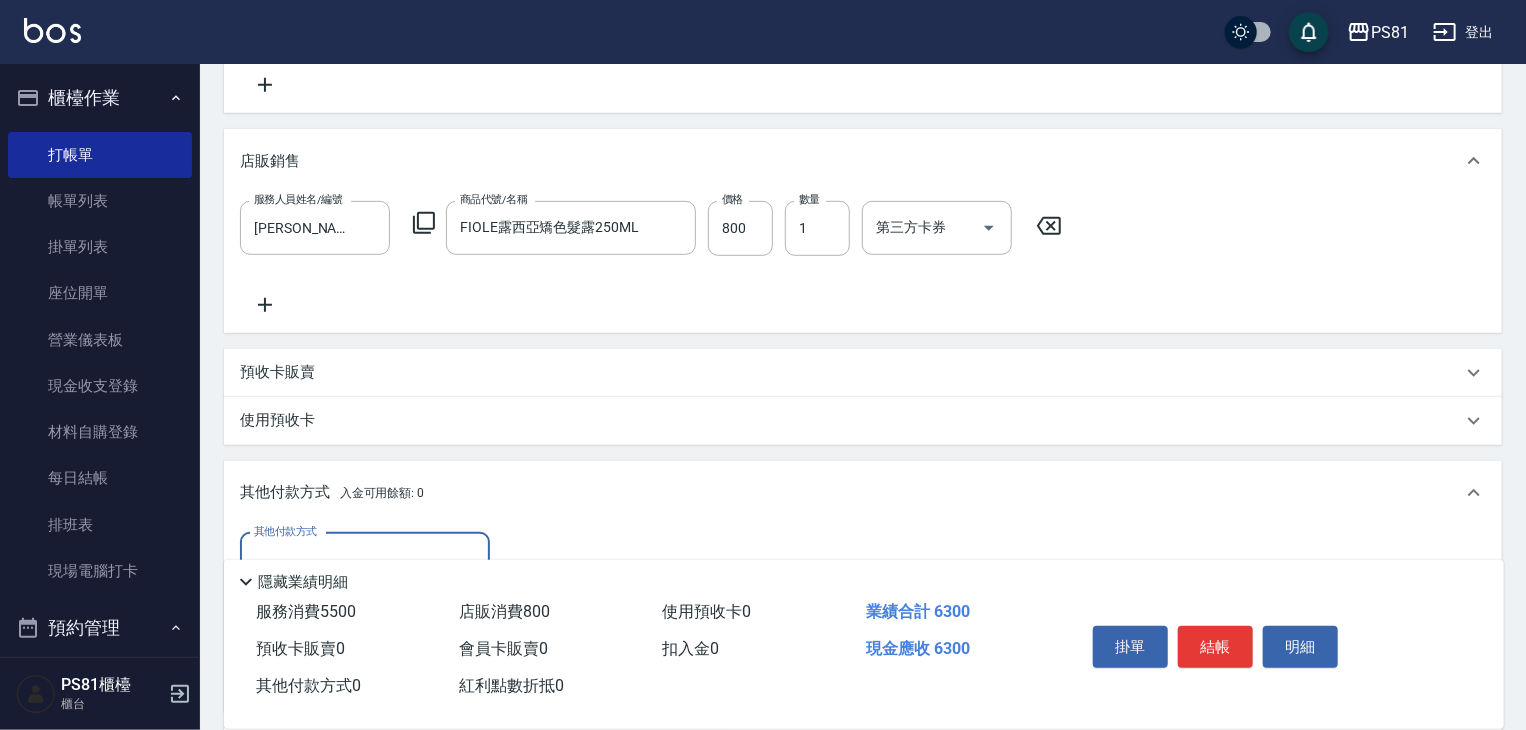scroll, scrollTop: 0, scrollLeft: 0, axis: both 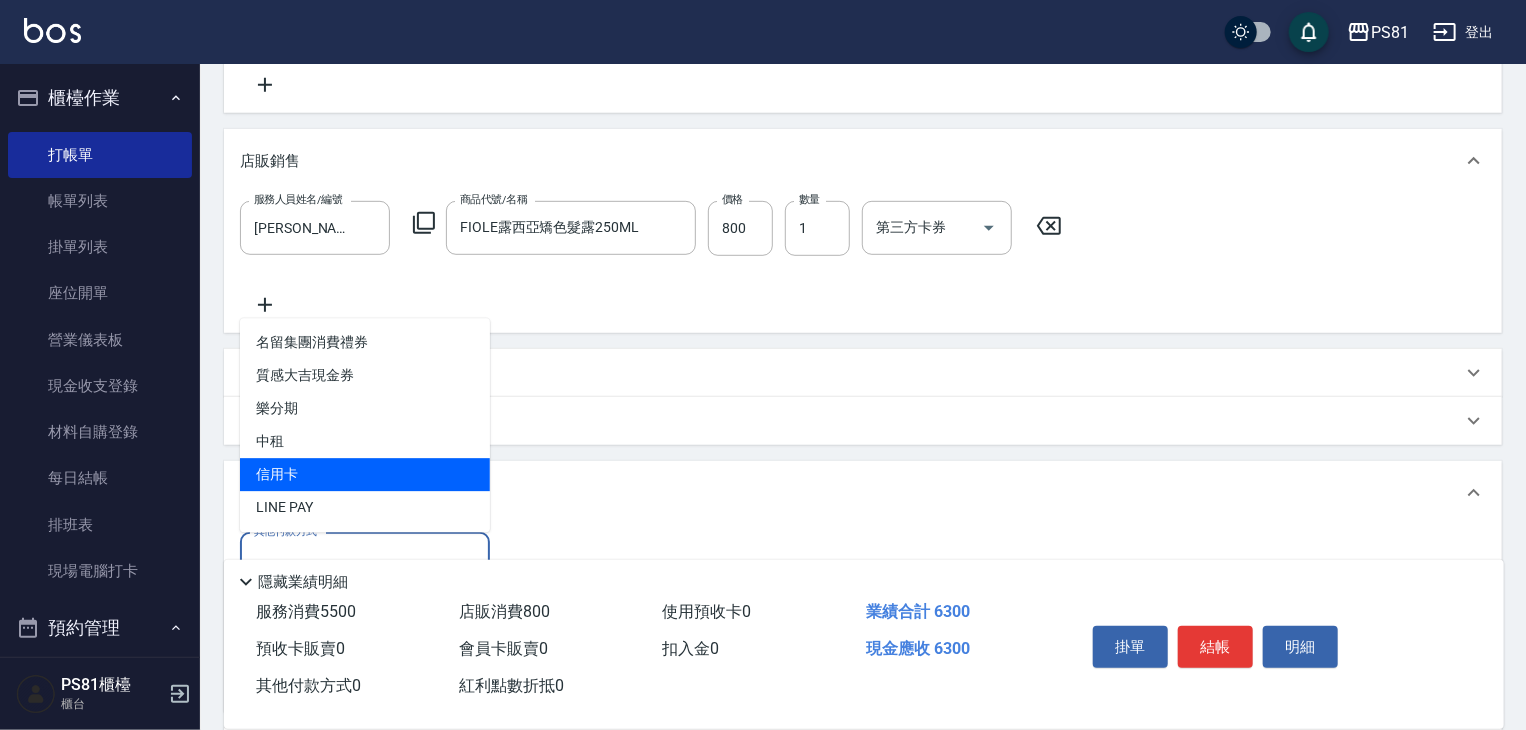 click on "信用卡" at bounding box center (365, 474) 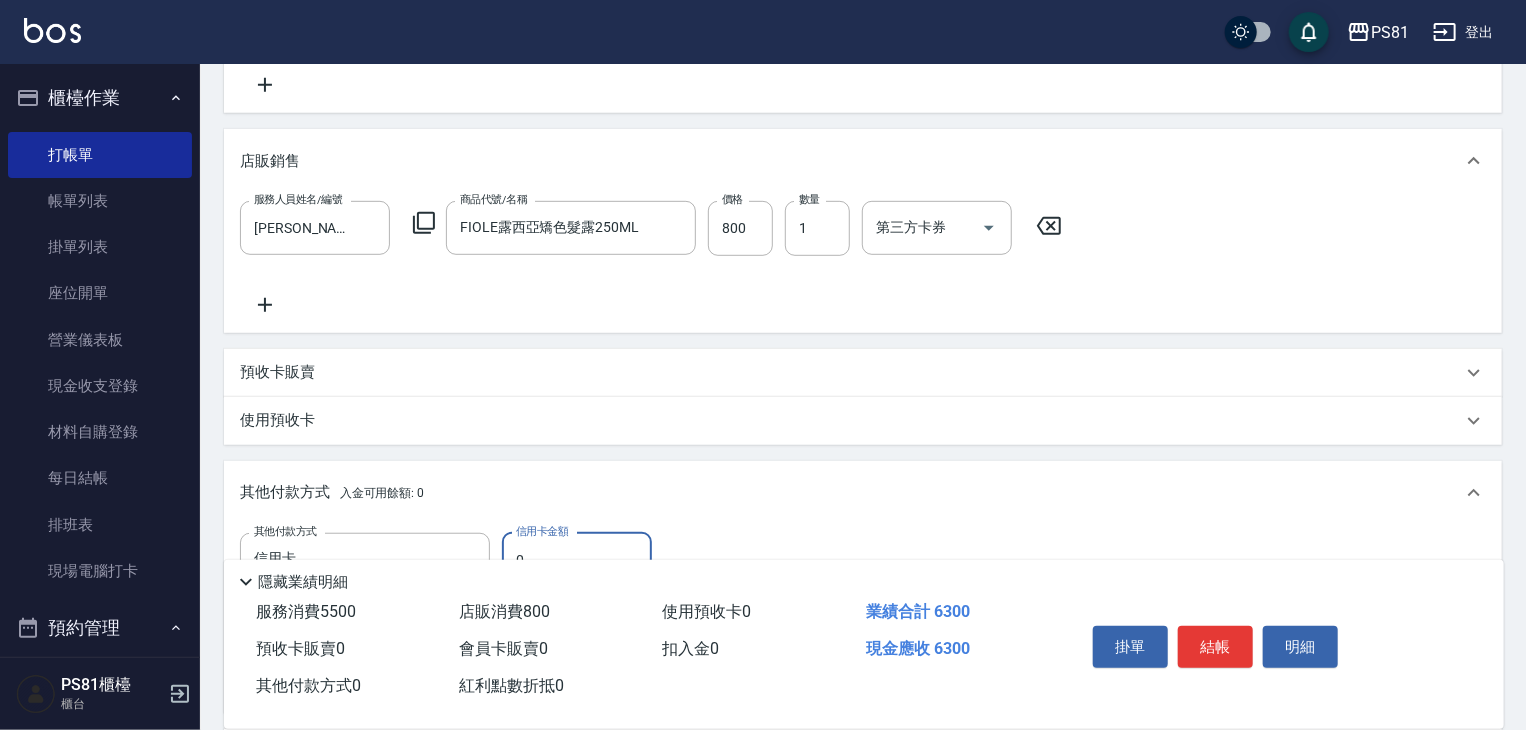 click on "0" at bounding box center (577, 560) 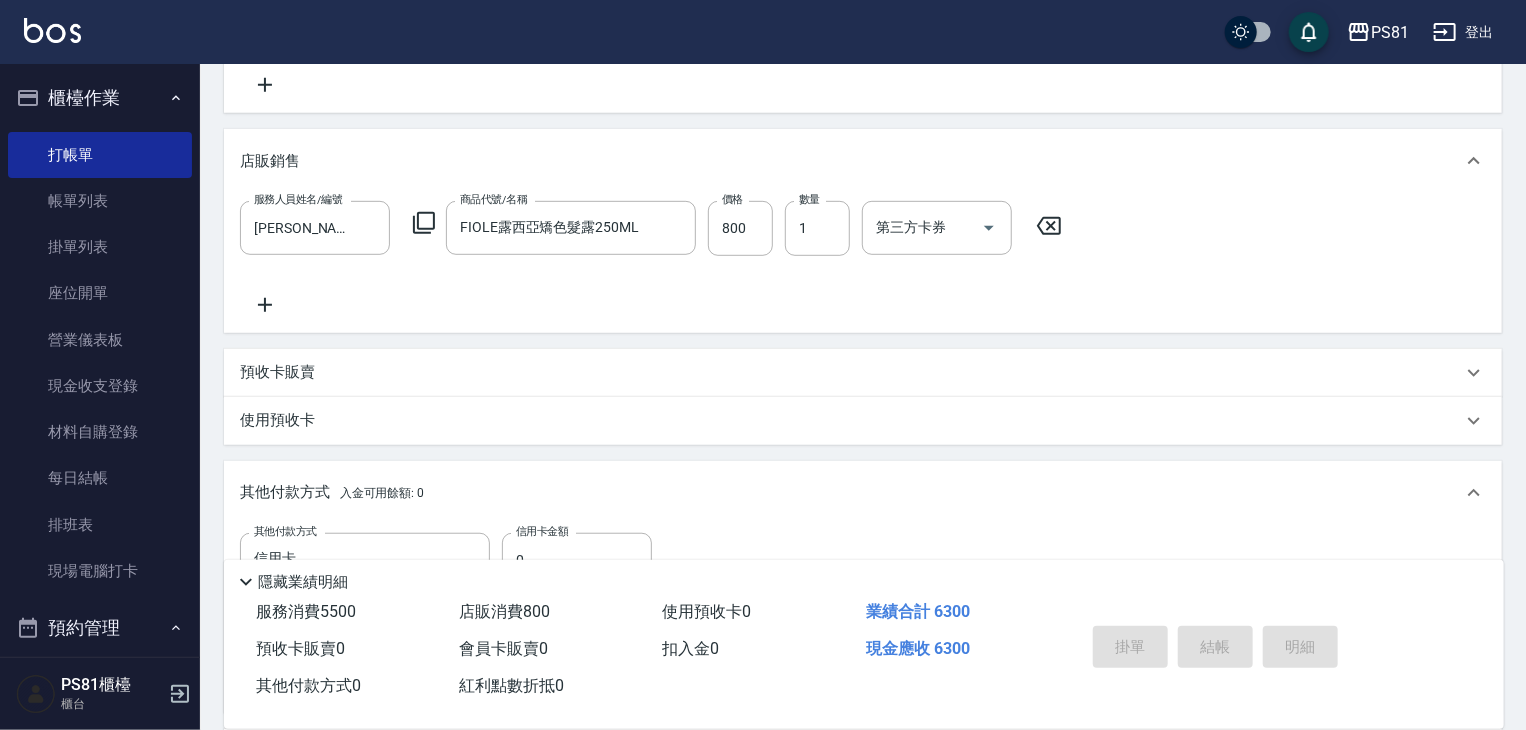 type on "[DATE] 20:37" 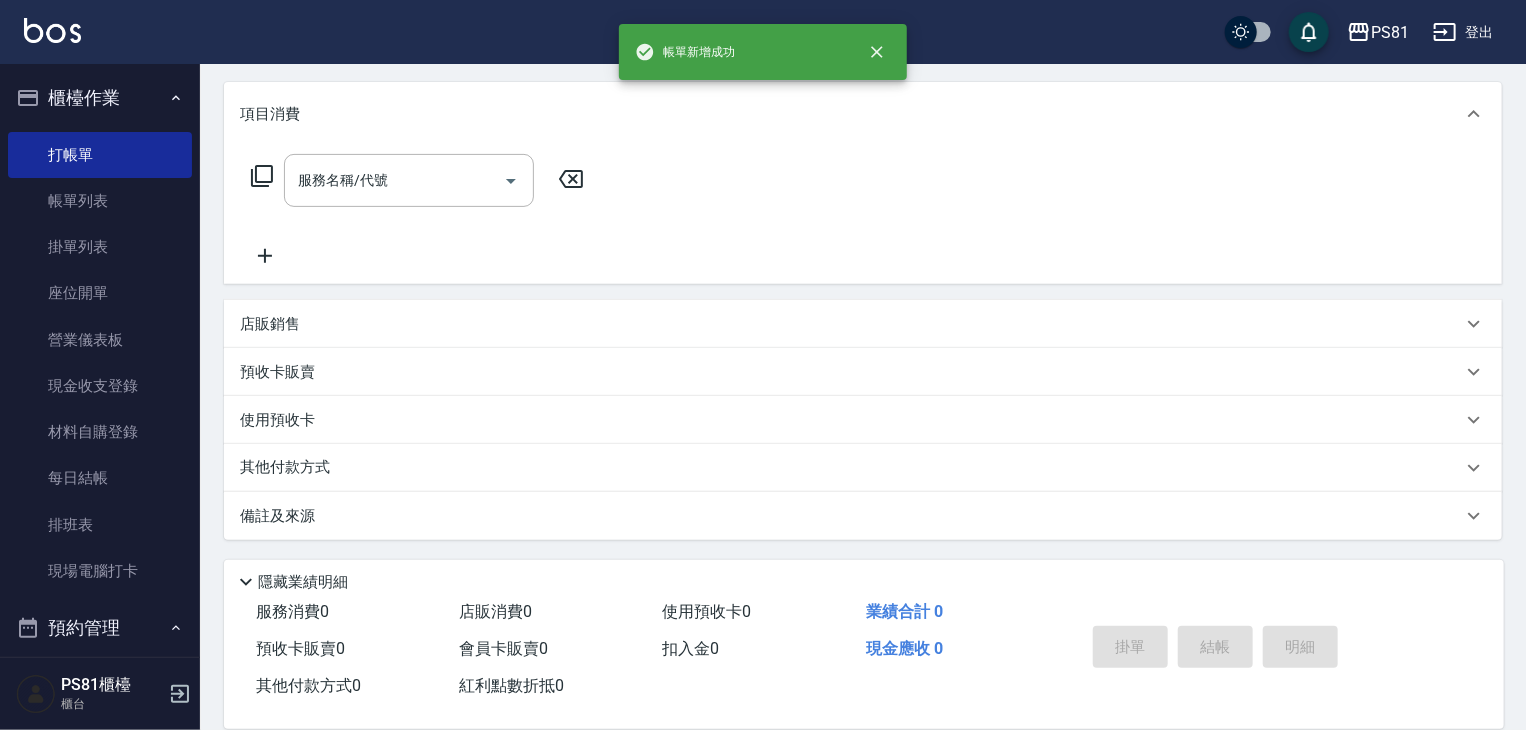 scroll, scrollTop: 0, scrollLeft: 0, axis: both 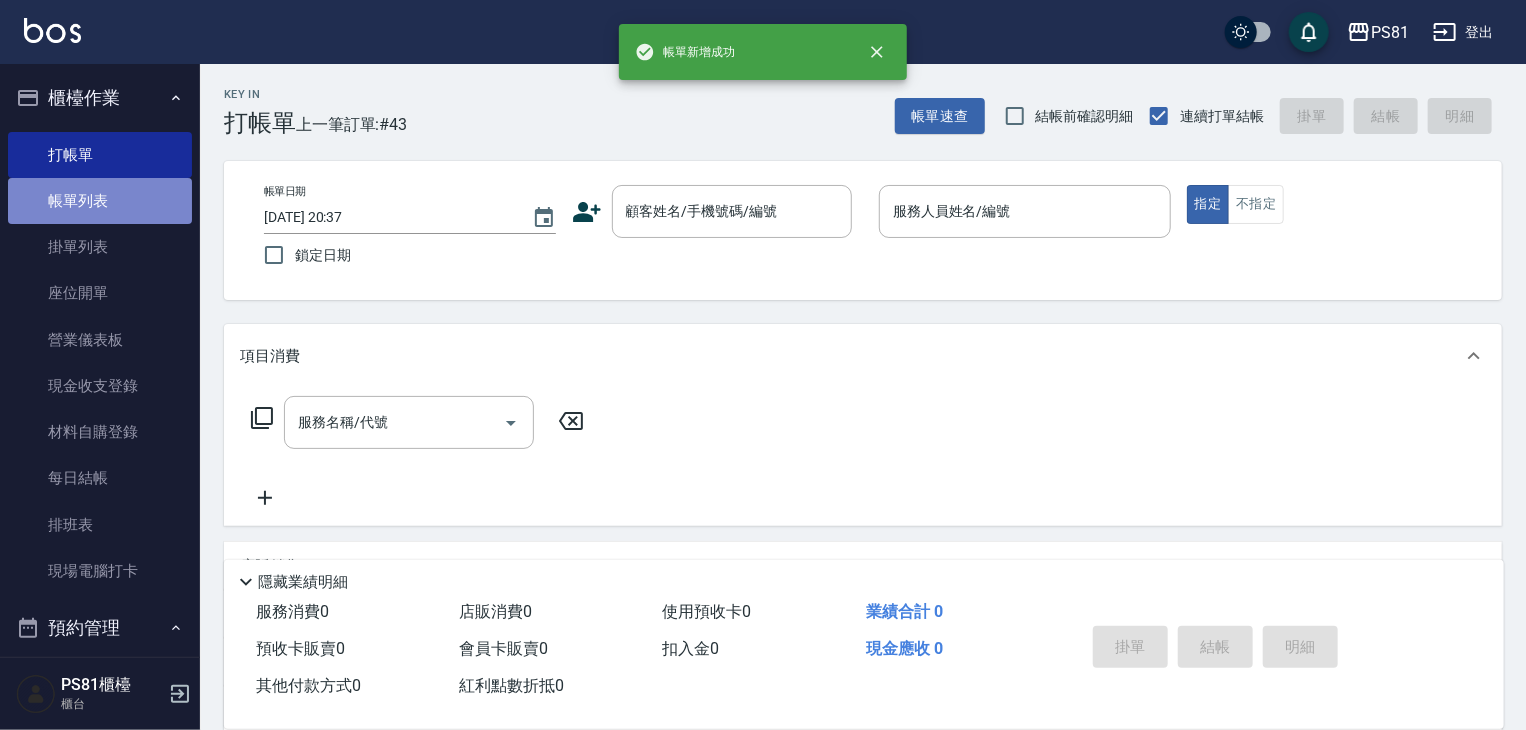 click on "帳單列表" at bounding box center (100, 201) 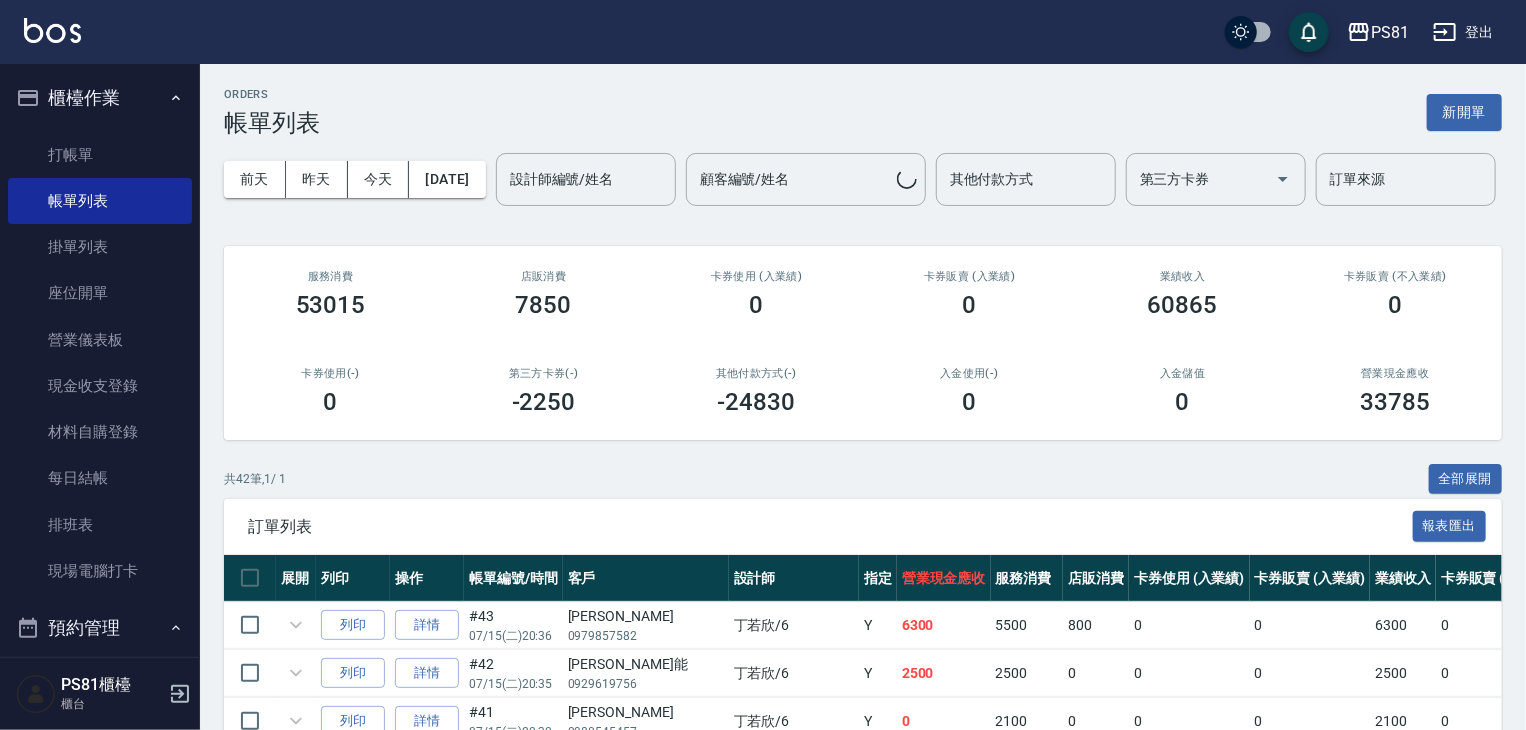 click on "設計師編號/姓名 設計師編號/姓名" at bounding box center (586, 179) 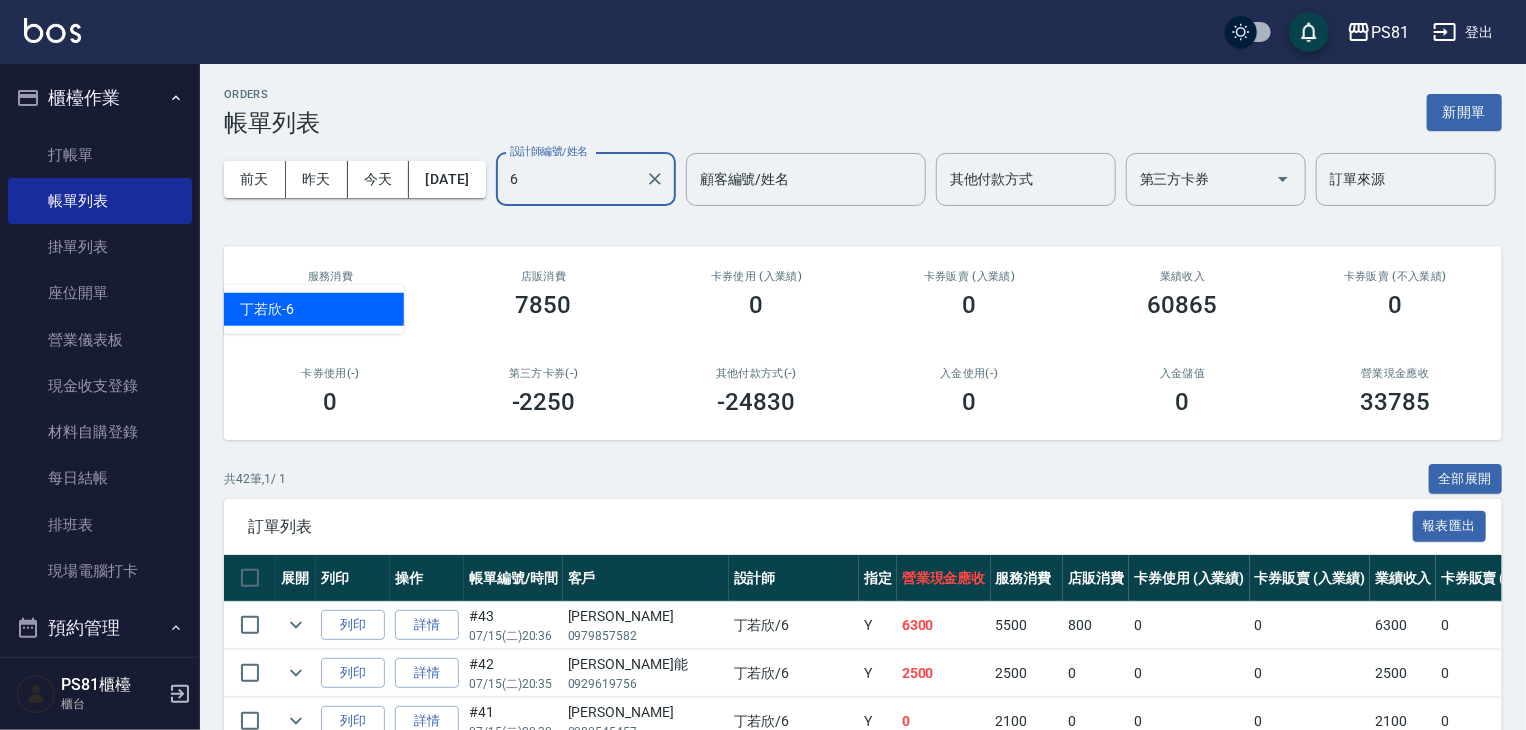 type on "[PERSON_NAME]-6" 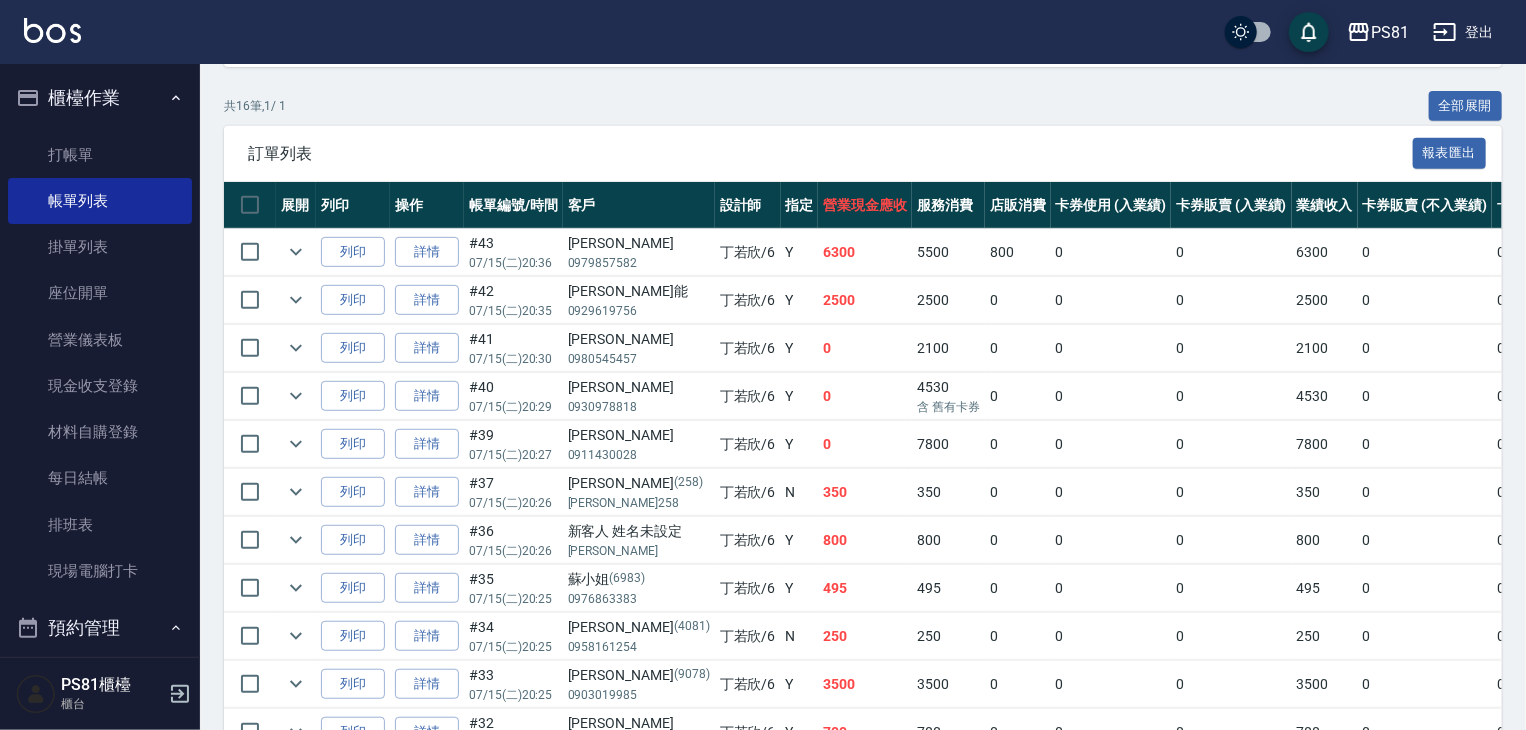 scroll, scrollTop: 329, scrollLeft: 0, axis: vertical 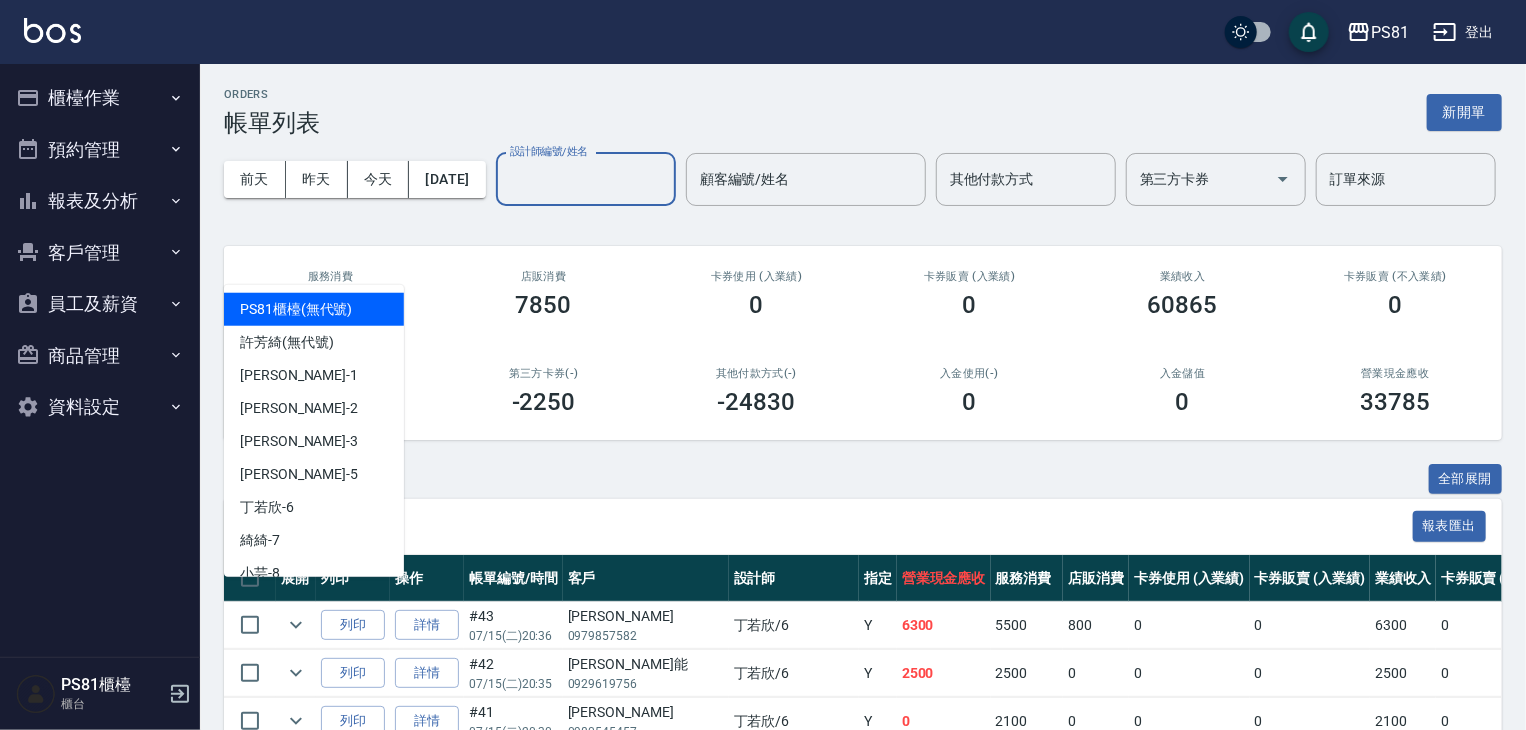 click on "設計師編號/姓名" at bounding box center [586, 179] 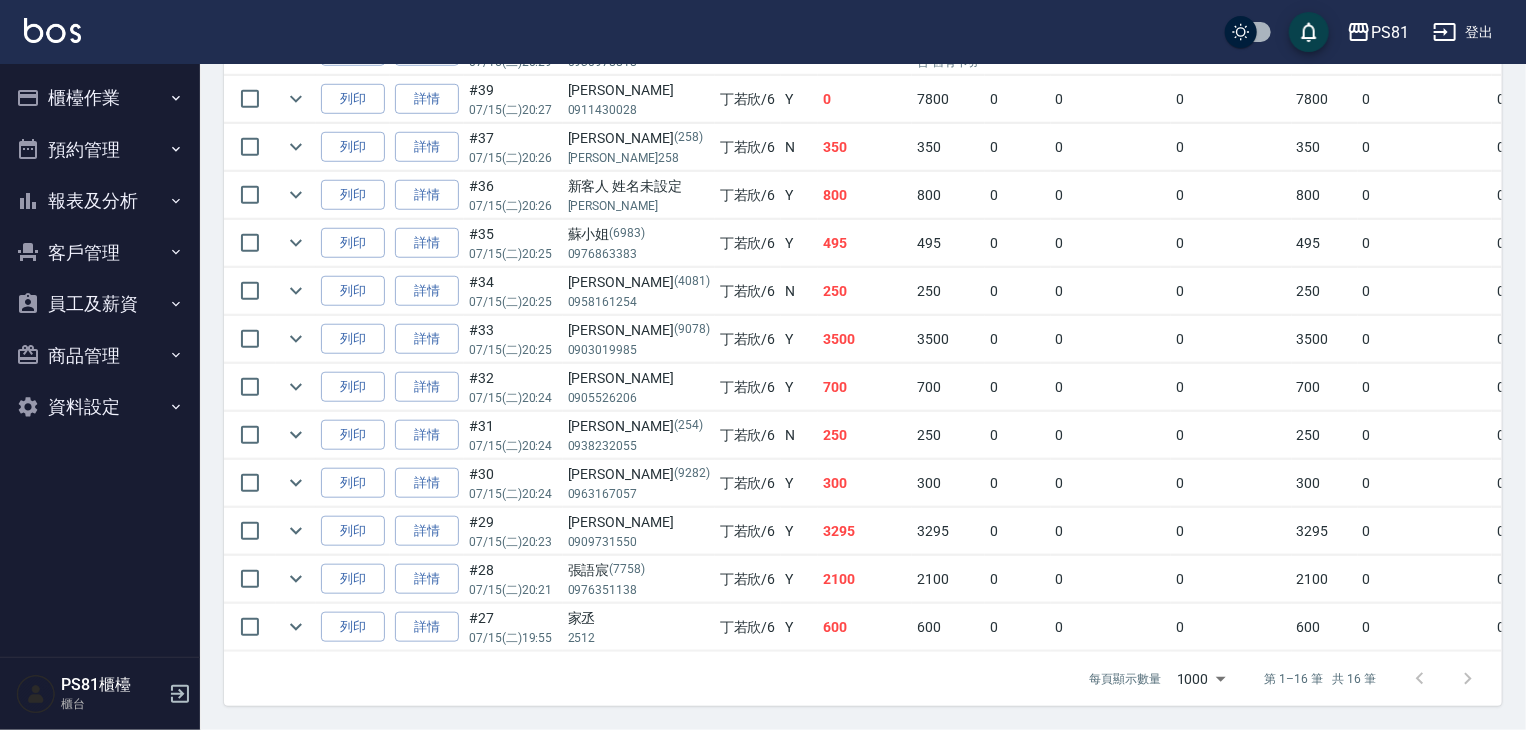 scroll, scrollTop: 753, scrollLeft: 0, axis: vertical 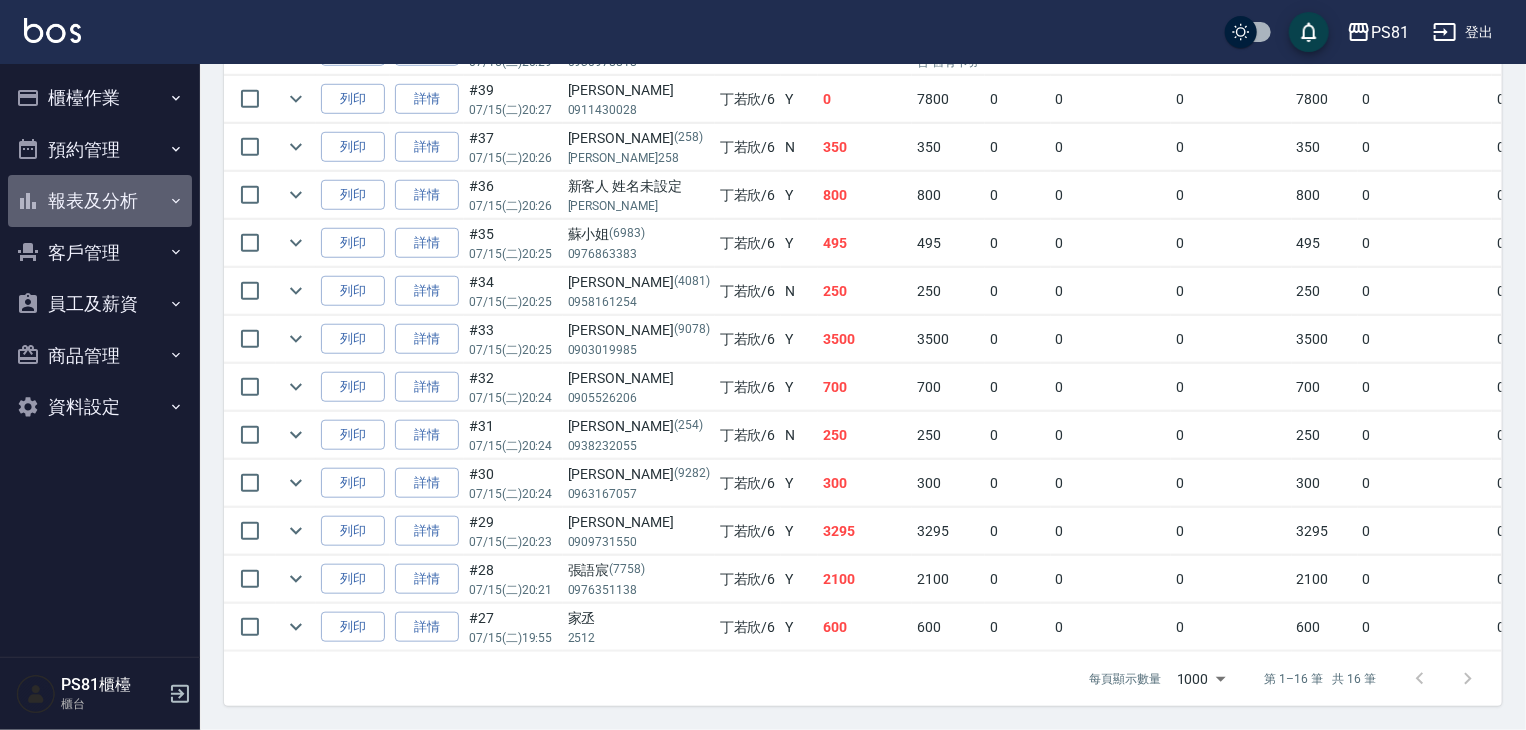 click on "報表及分析" at bounding box center [100, 201] 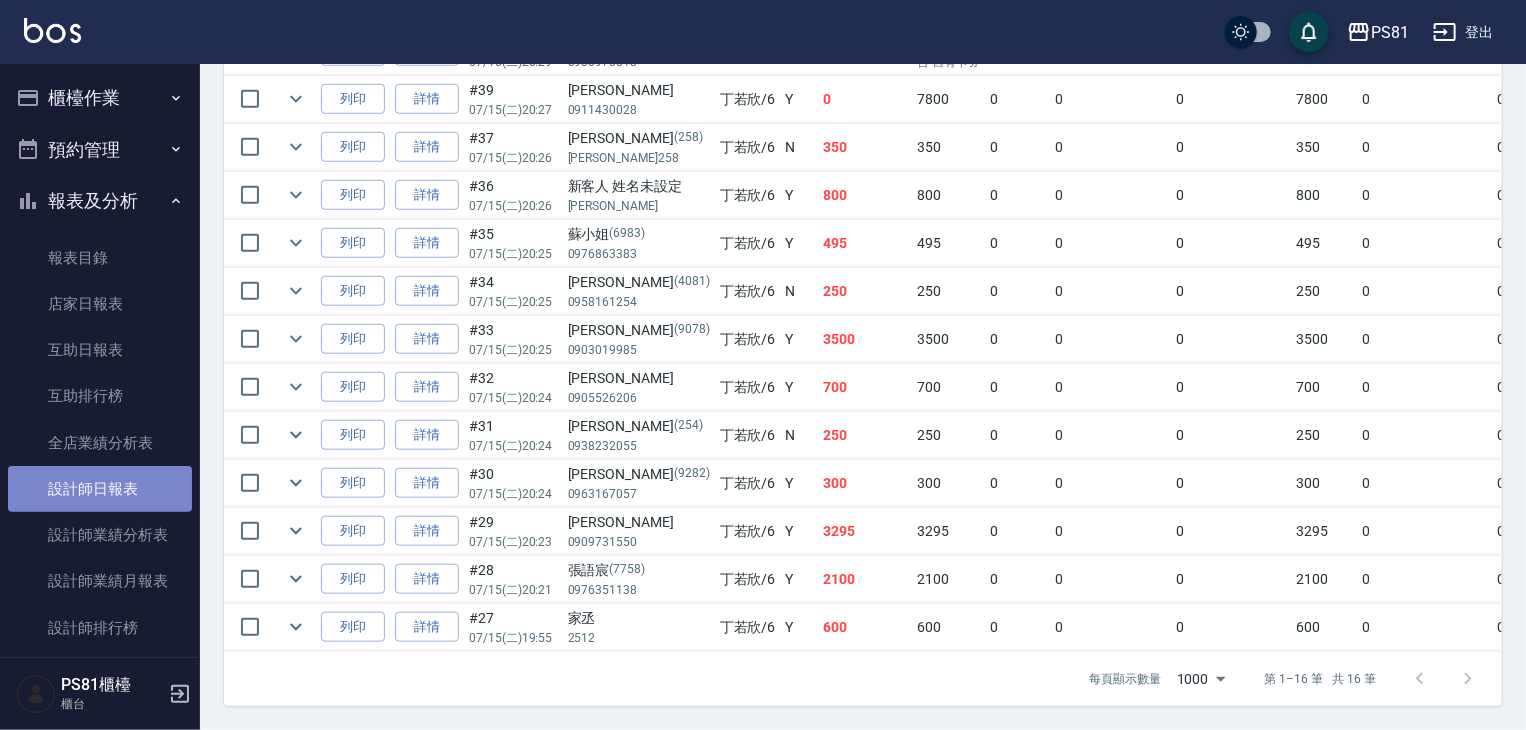 click on "設計師日報表" at bounding box center [100, 489] 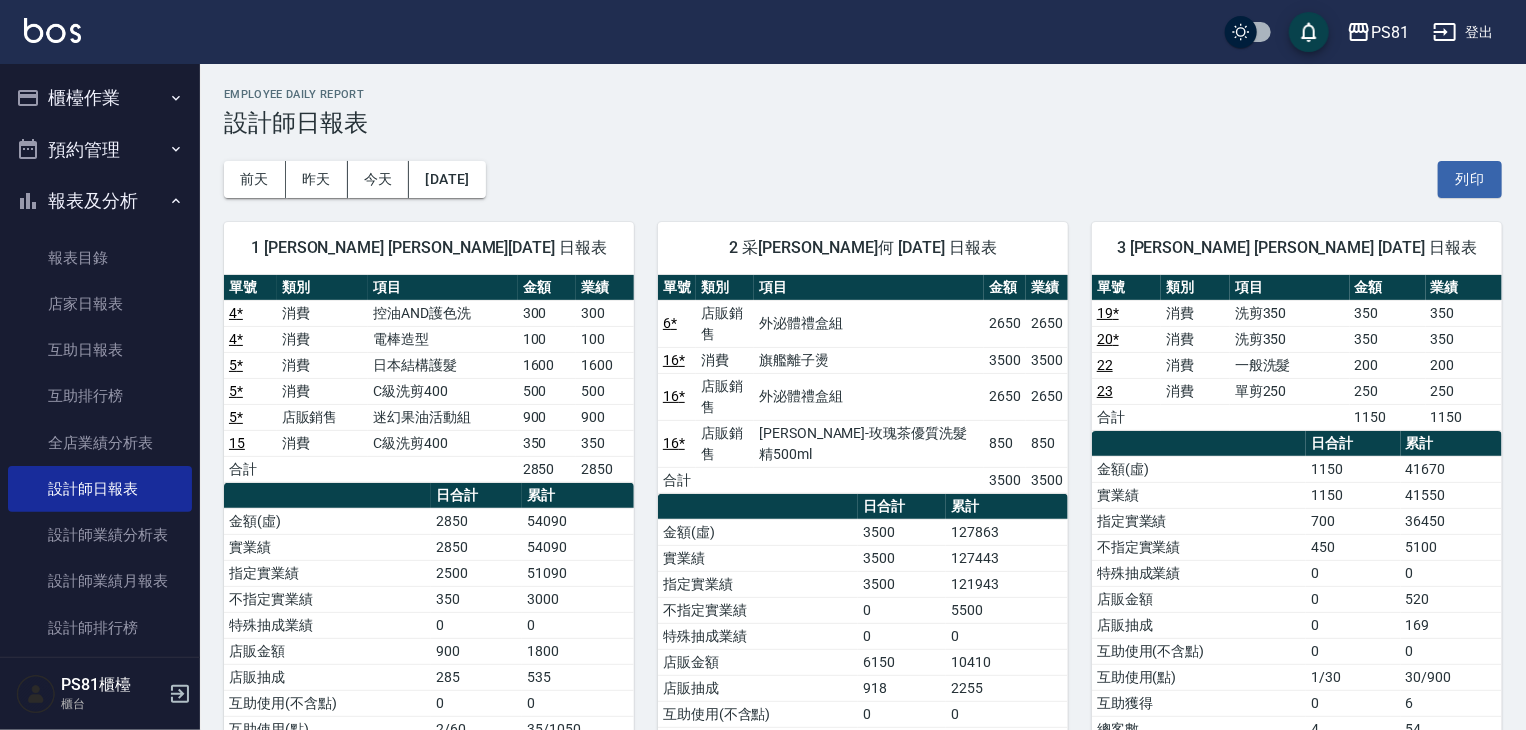 scroll, scrollTop: 638, scrollLeft: 0, axis: vertical 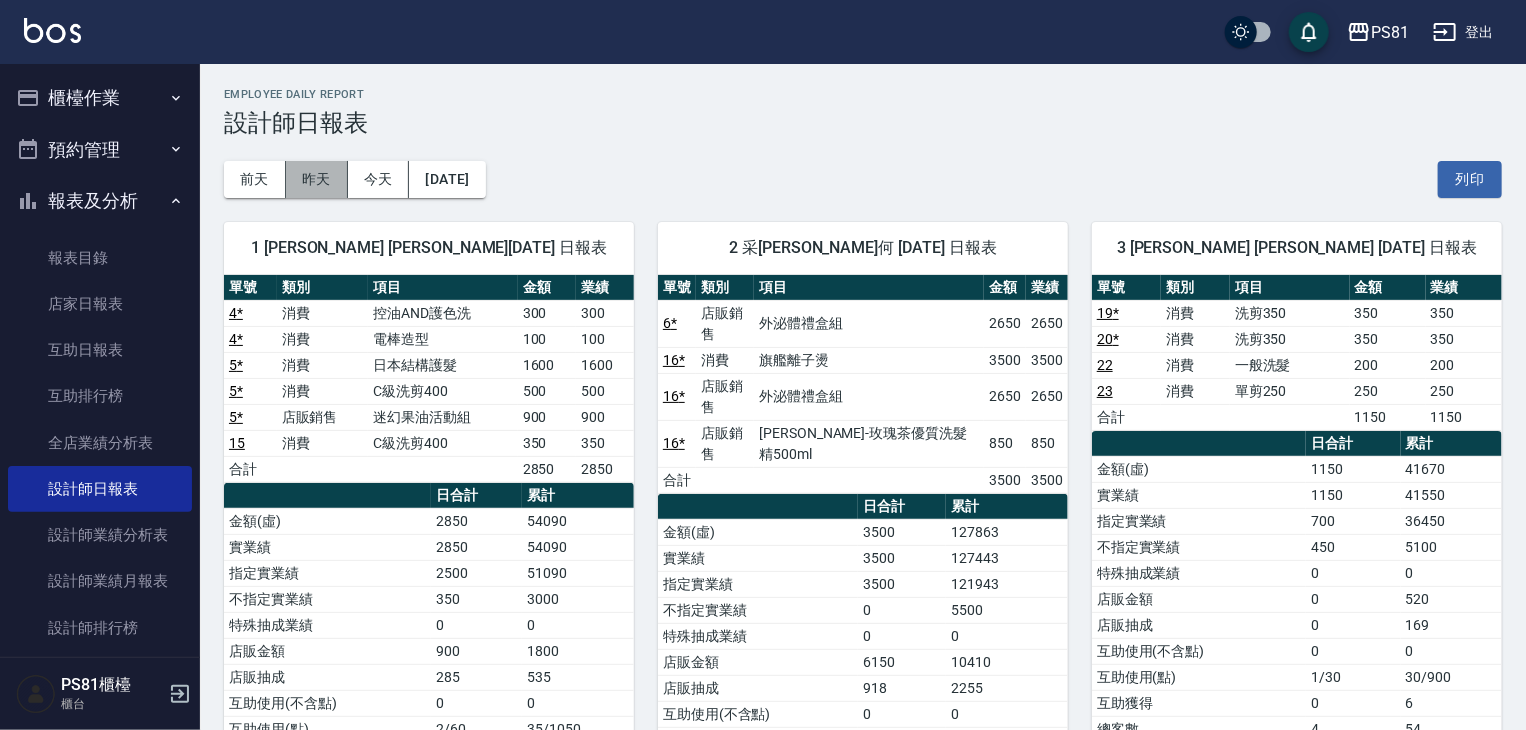 click on "昨天" at bounding box center (317, 179) 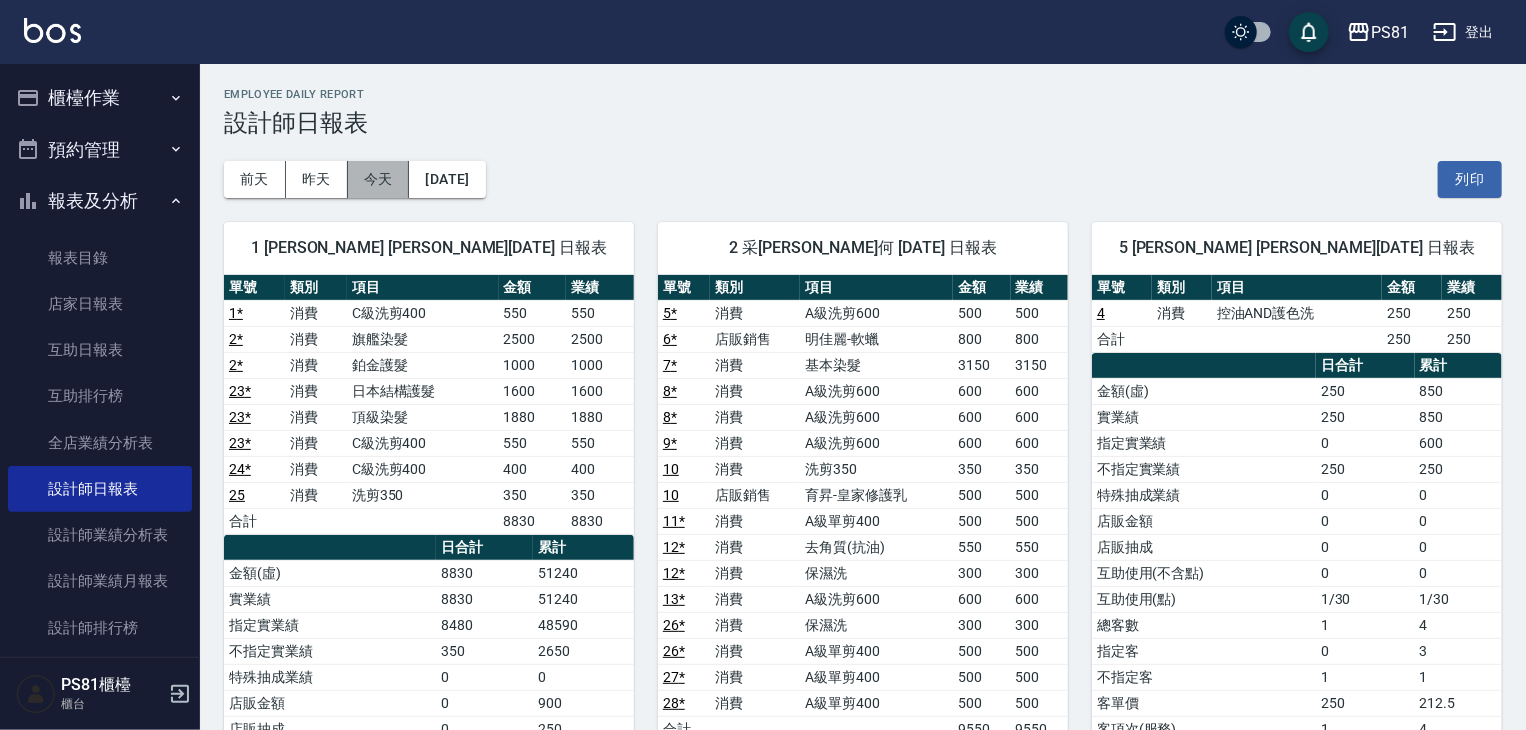 drag, startPoint x: 377, startPoint y: 177, endPoint x: 379, endPoint y: 197, distance: 20.09975 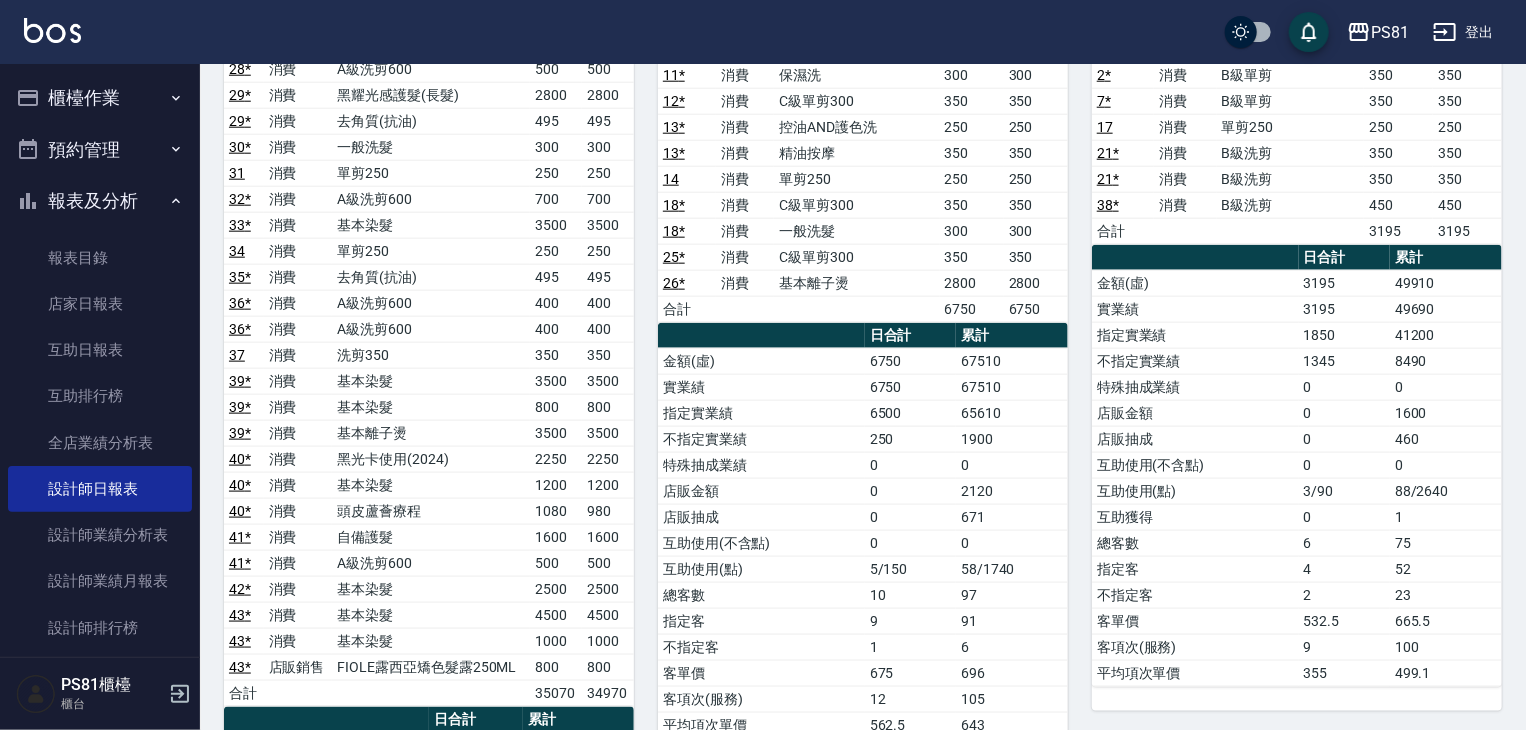 scroll, scrollTop: 0, scrollLeft: 0, axis: both 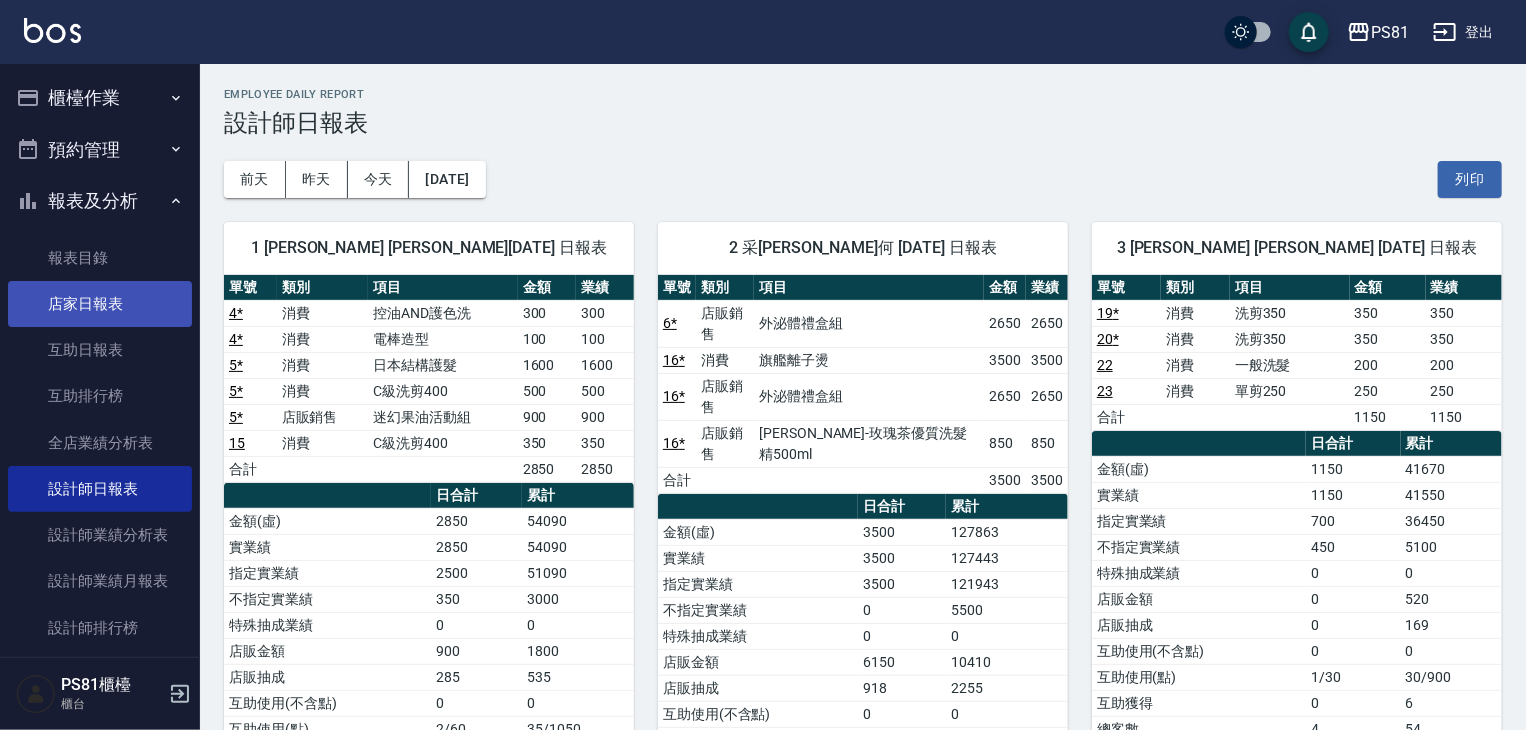 click on "店家日報表" at bounding box center (100, 304) 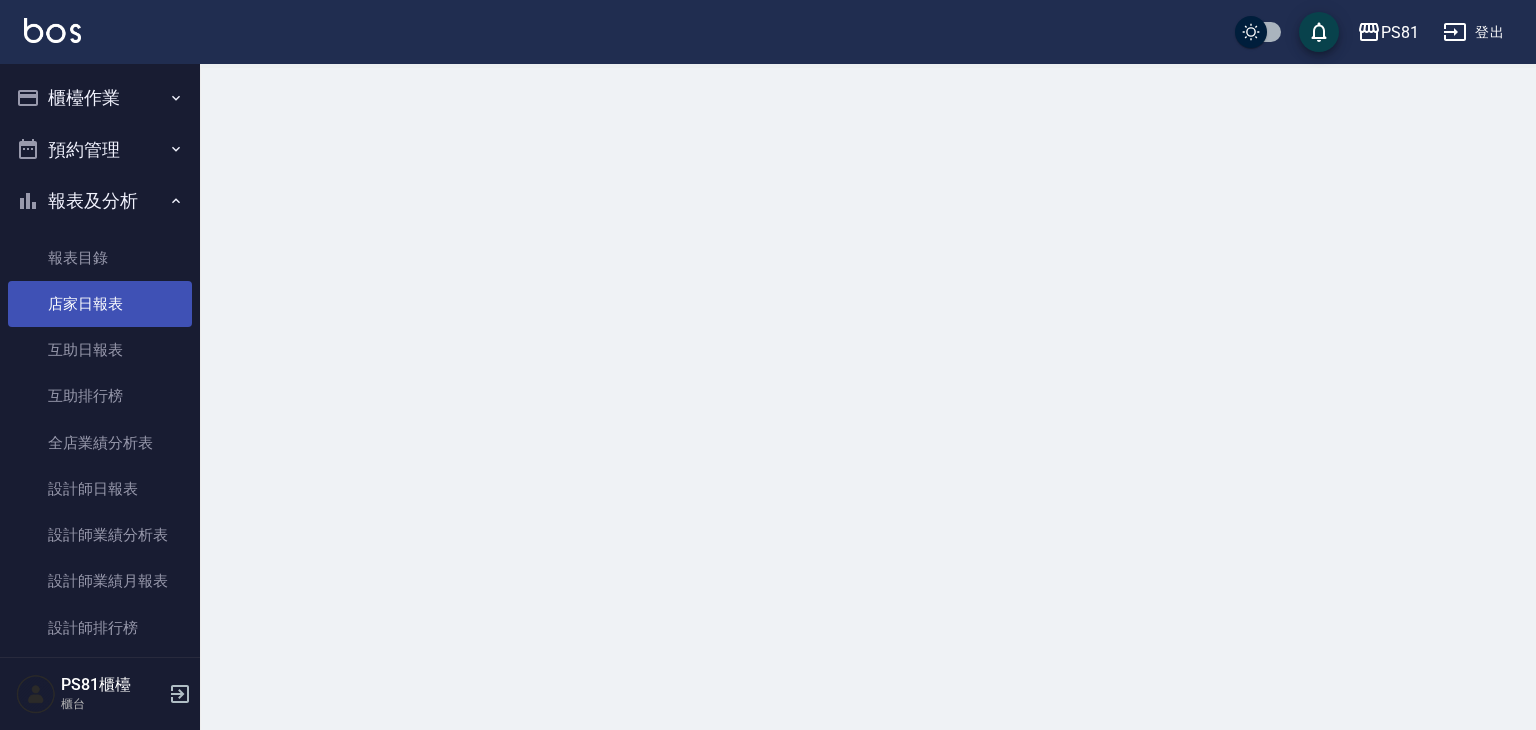 click on "店家日報表" at bounding box center [100, 304] 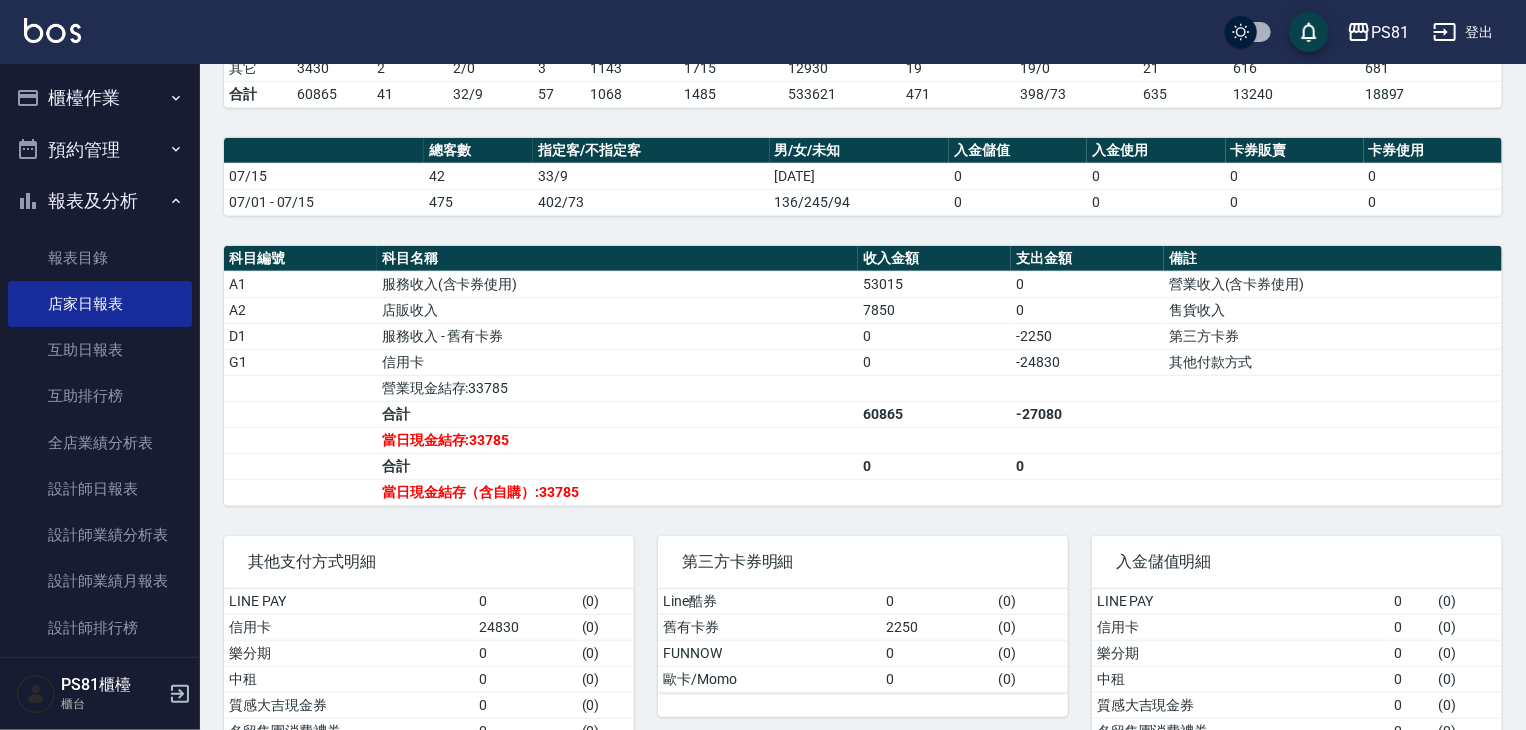 scroll, scrollTop: 483, scrollLeft: 0, axis: vertical 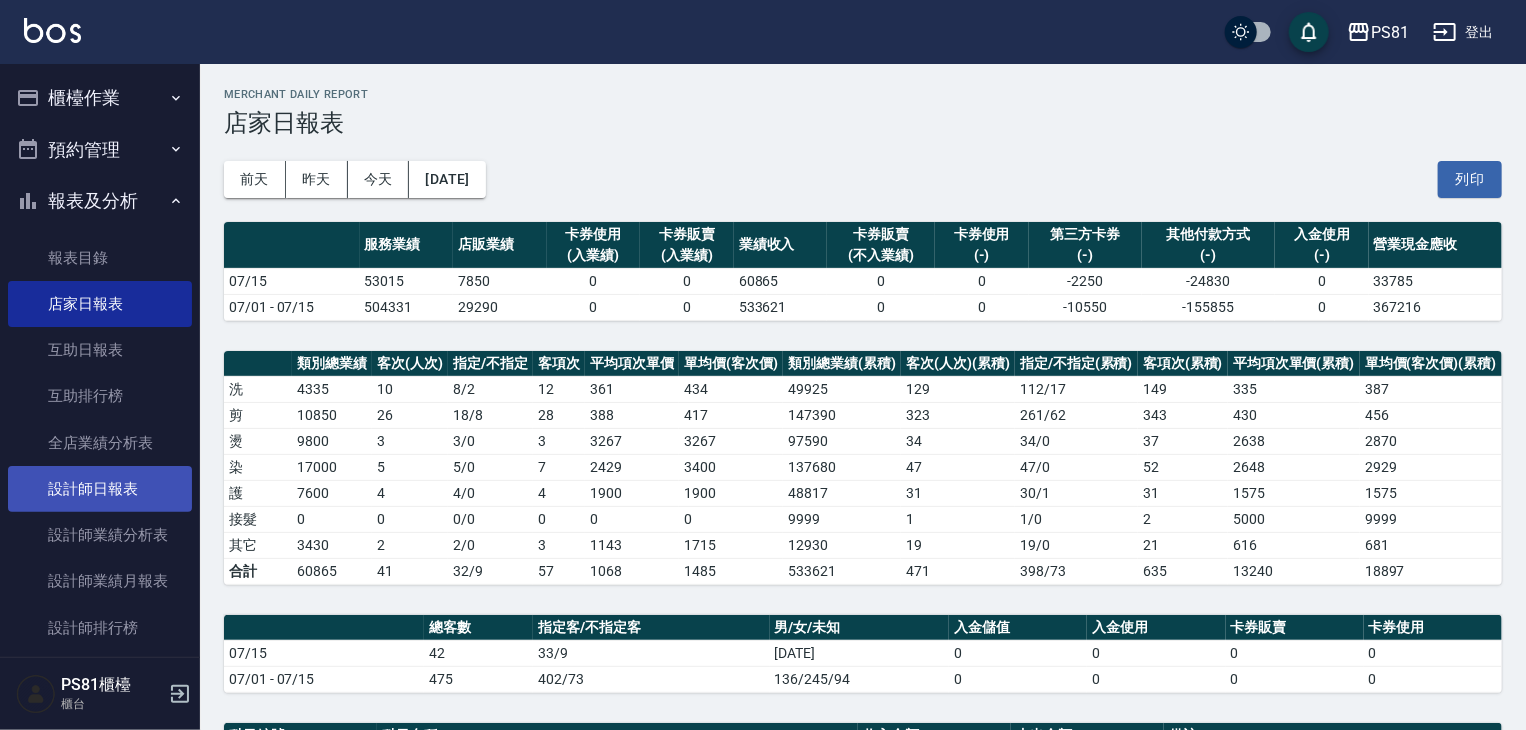 click on "設計師日報表" at bounding box center [100, 489] 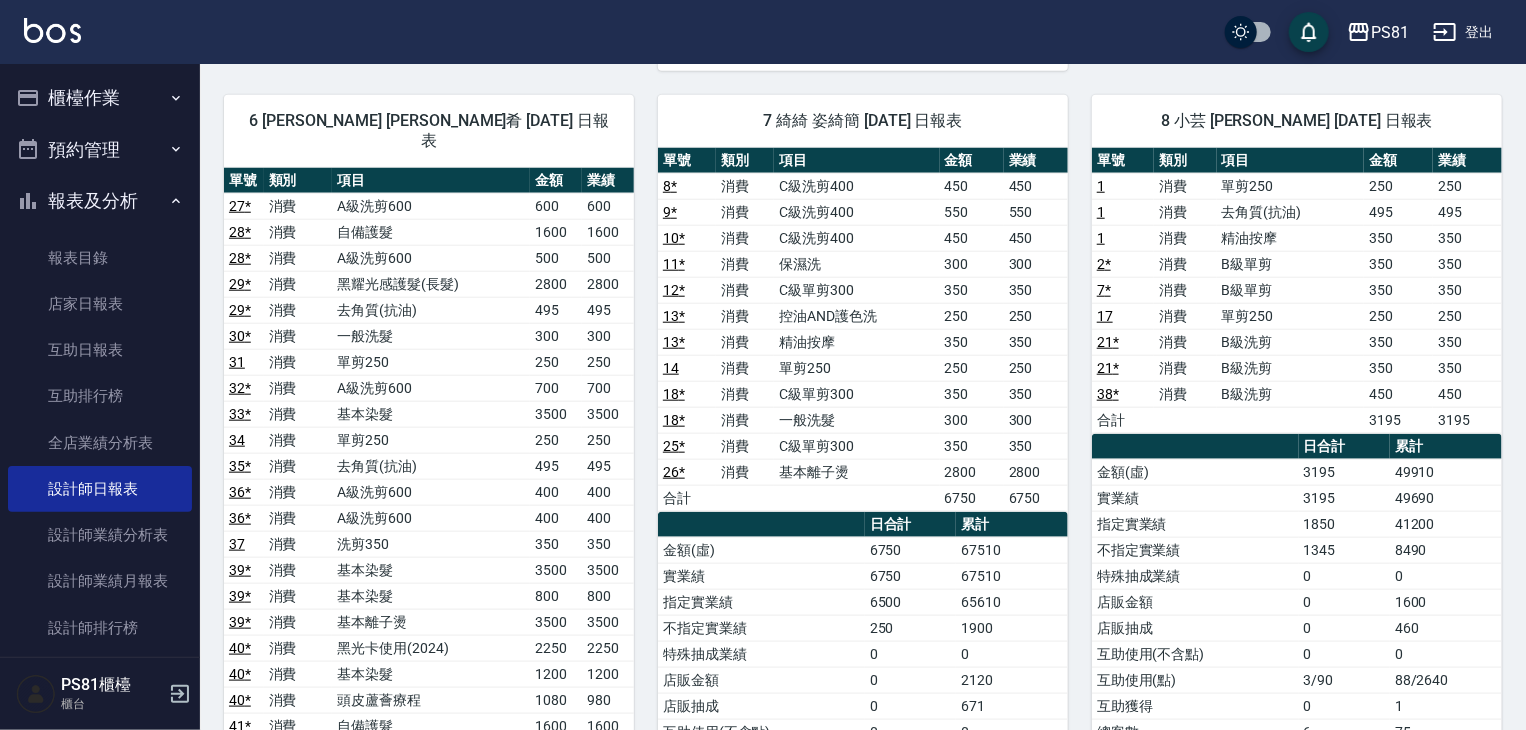 scroll, scrollTop: 812, scrollLeft: 0, axis: vertical 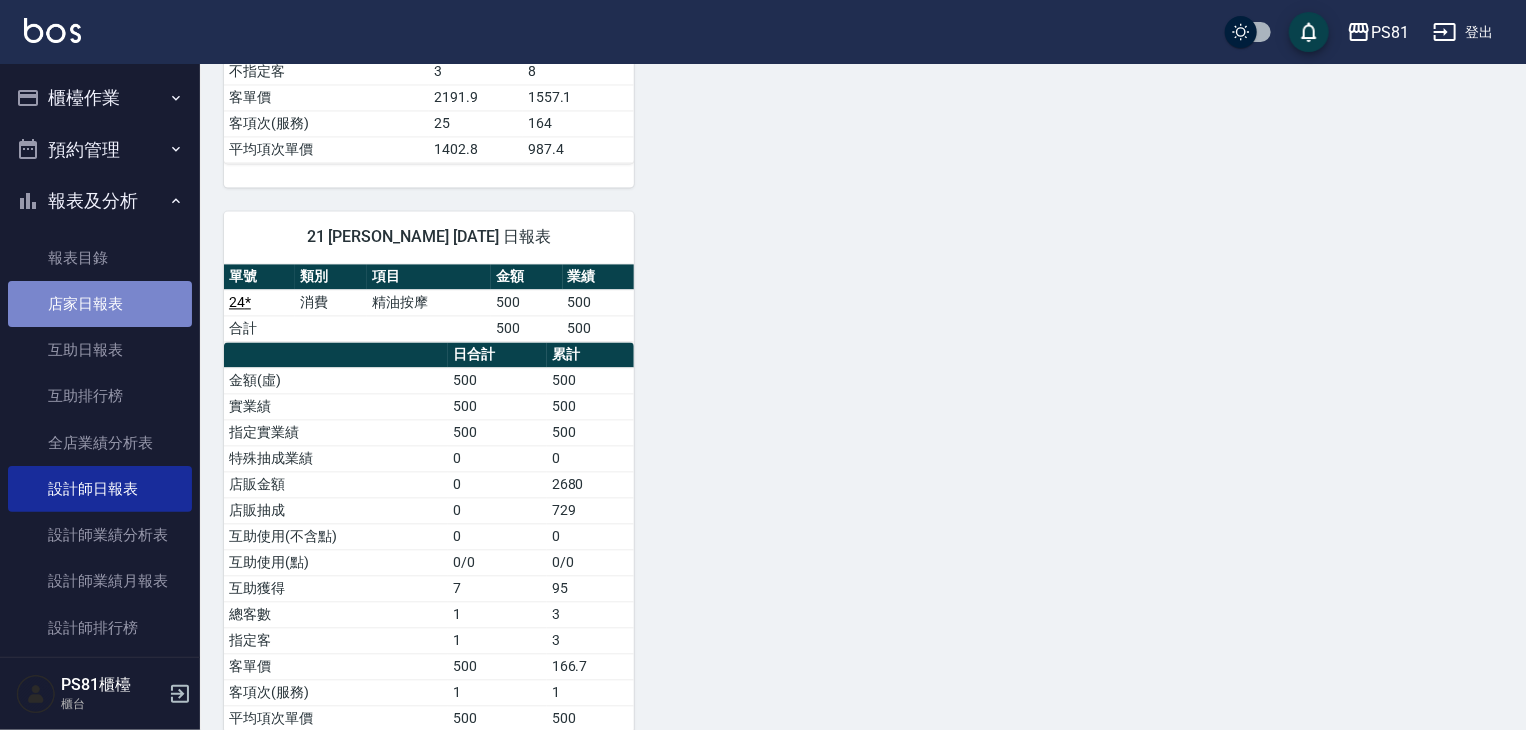 click on "店家日報表" at bounding box center (100, 304) 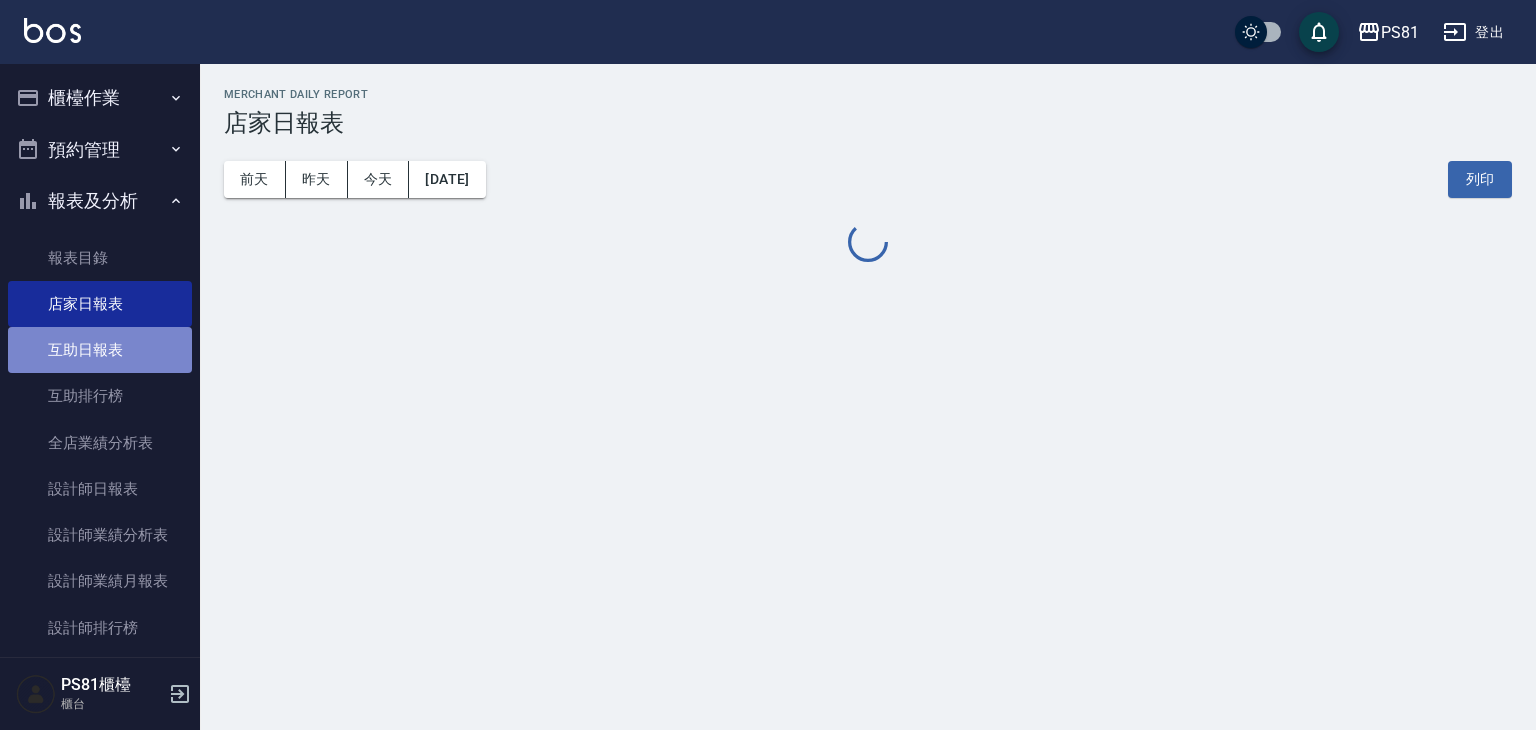 click on "互助日報表" at bounding box center [100, 350] 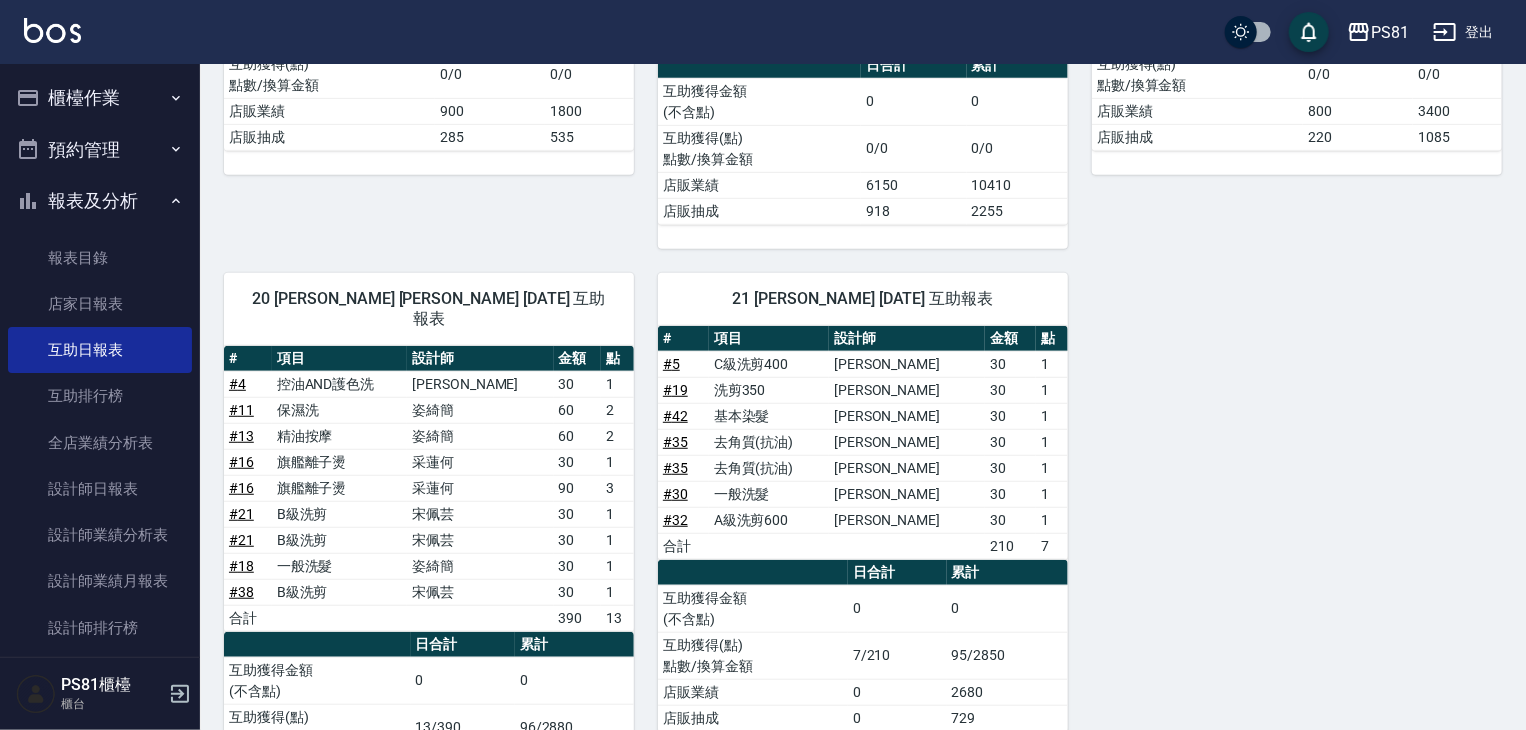 scroll, scrollTop: 468, scrollLeft: 0, axis: vertical 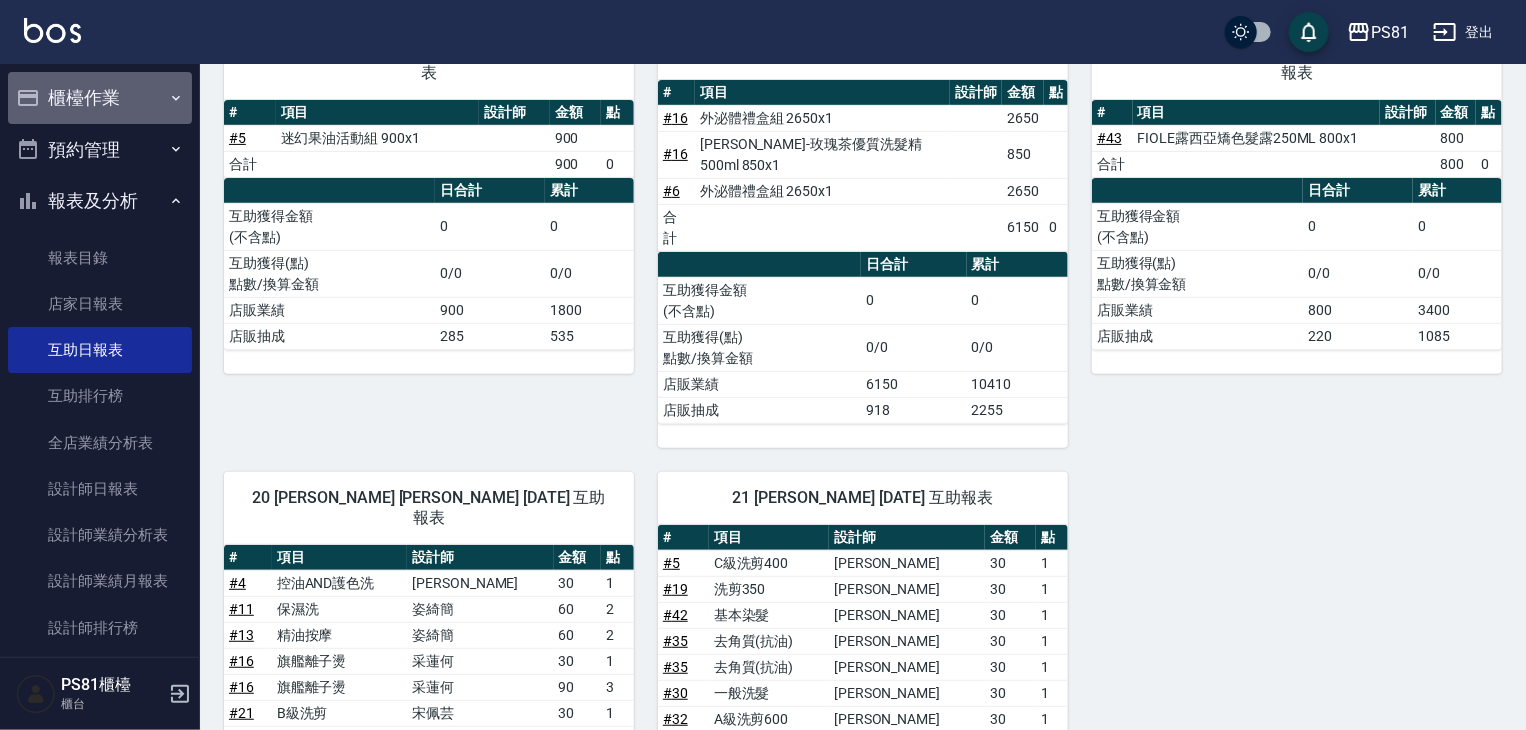 click on "櫃檯作業" at bounding box center (100, 98) 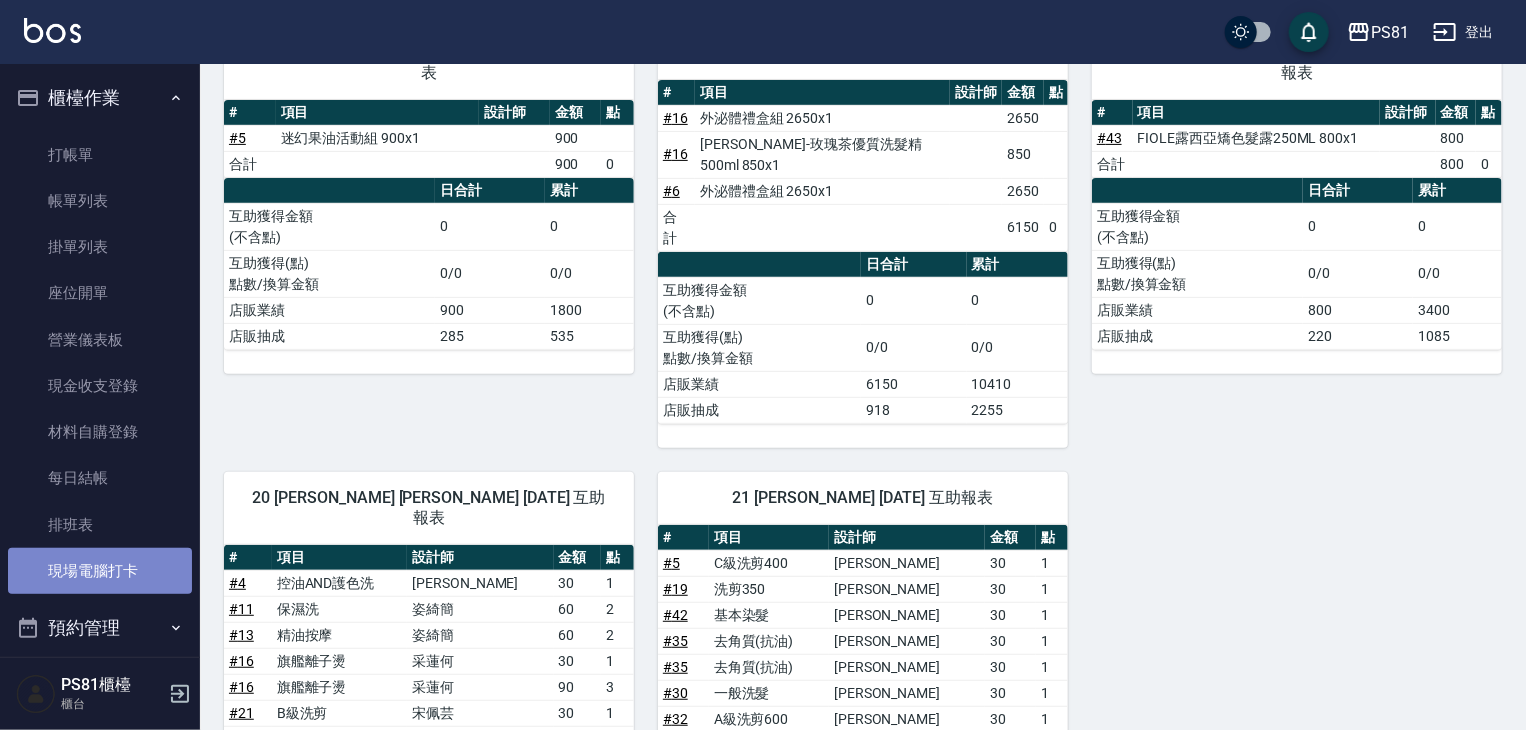 click on "現場電腦打卡" at bounding box center (100, 571) 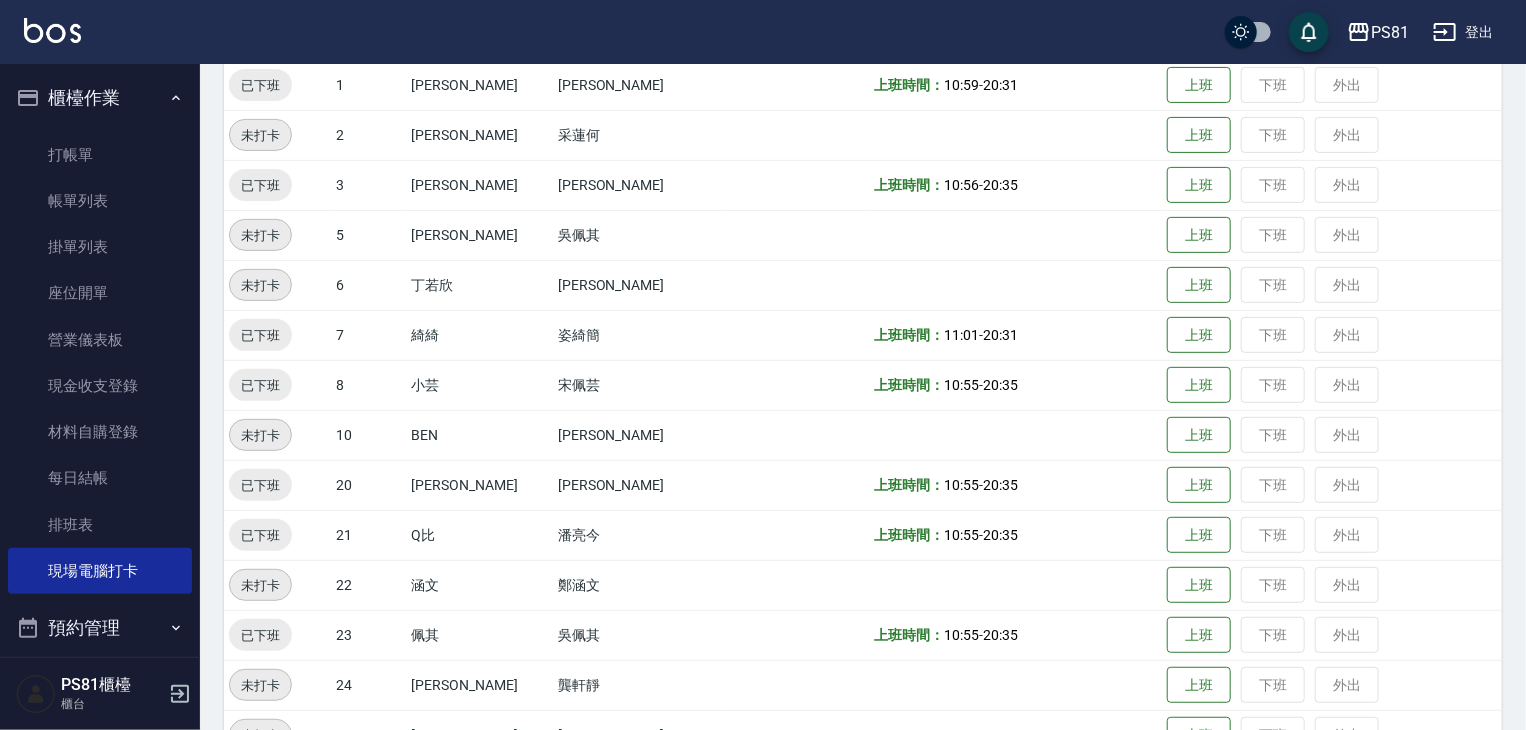 scroll, scrollTop: 0, scrollLeft: 0, axis: both 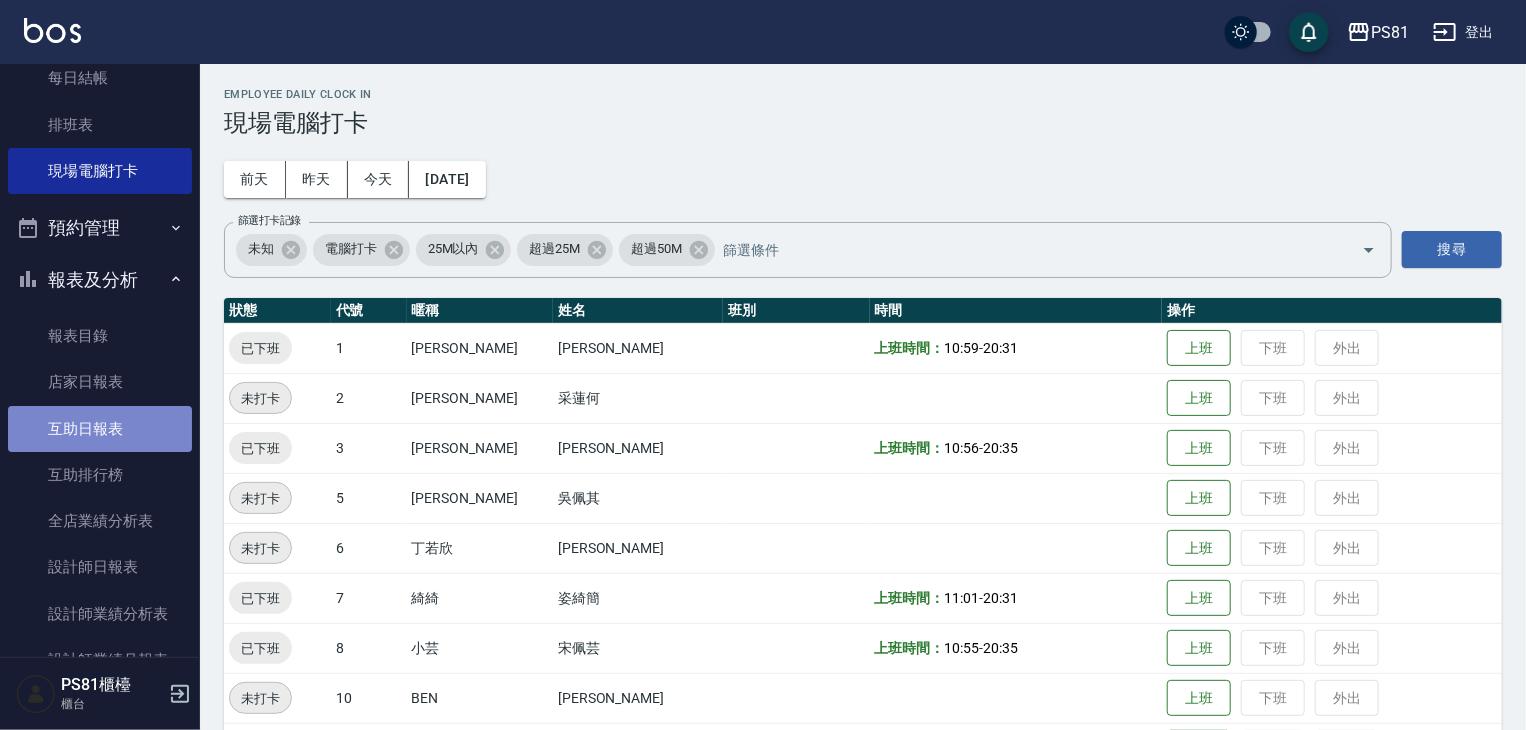 click on "互助日報表" at bounding box center (100, 429) 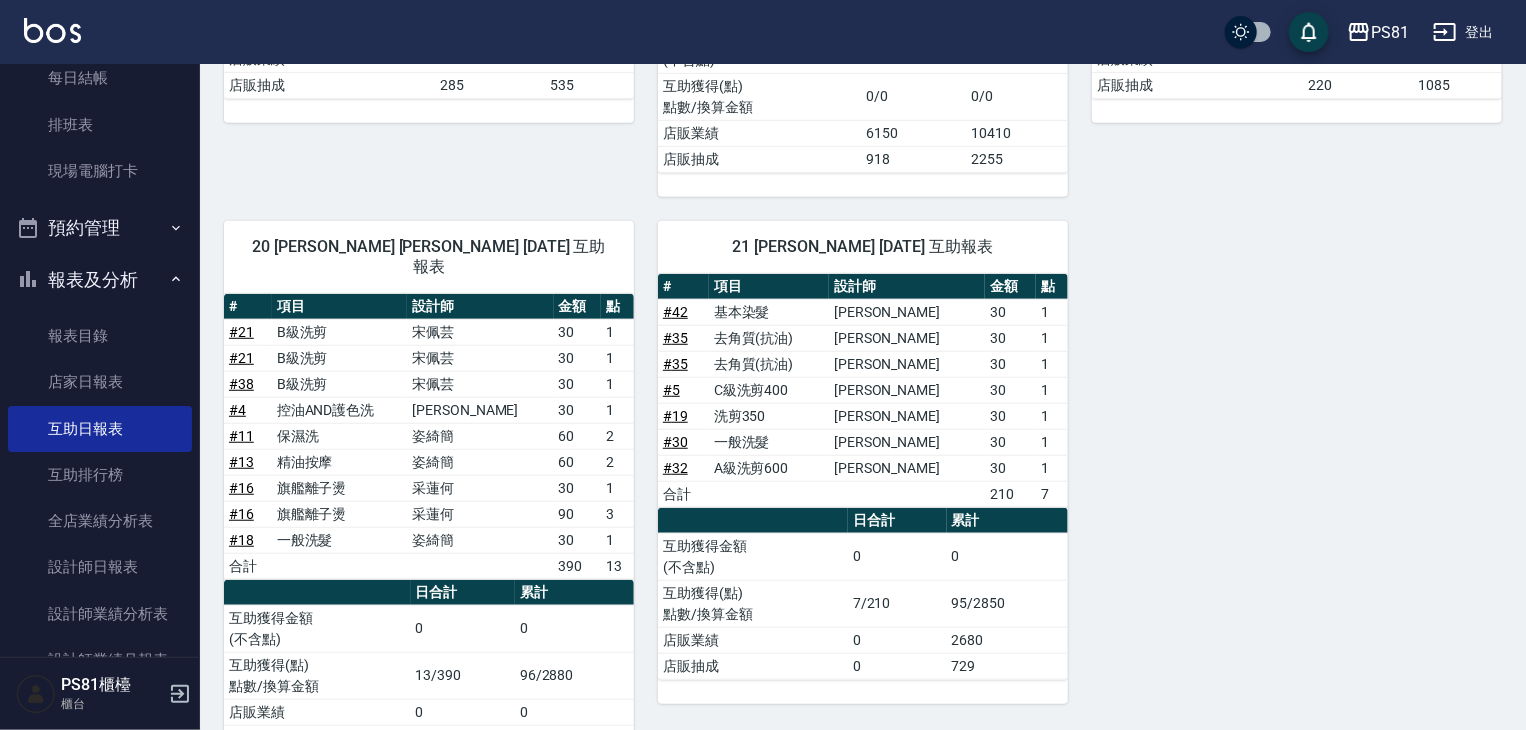scroll, scrollTop: 521, scrollLeft: 0, axis: vertical 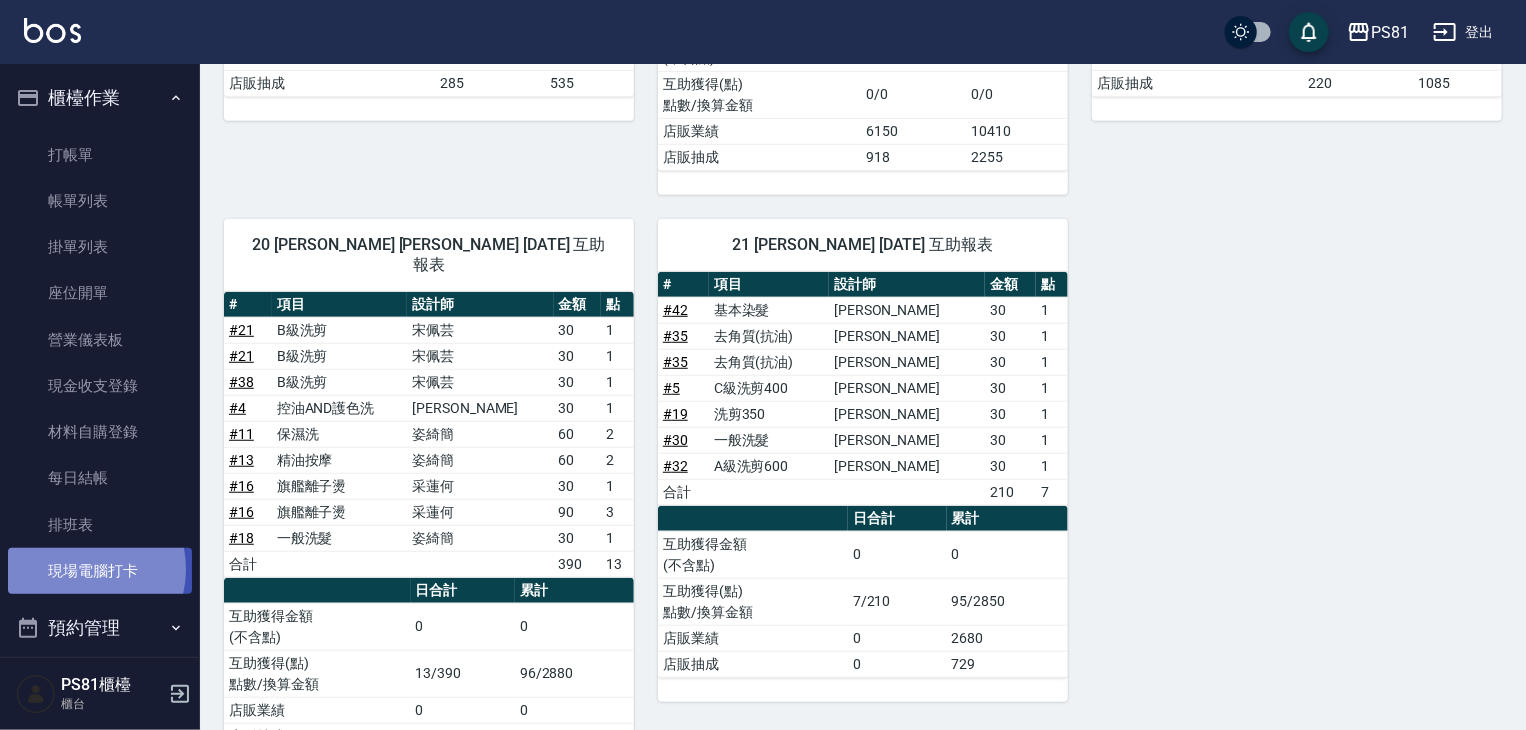 click on "現場電腦打卡" at bounding box center (100, 571) 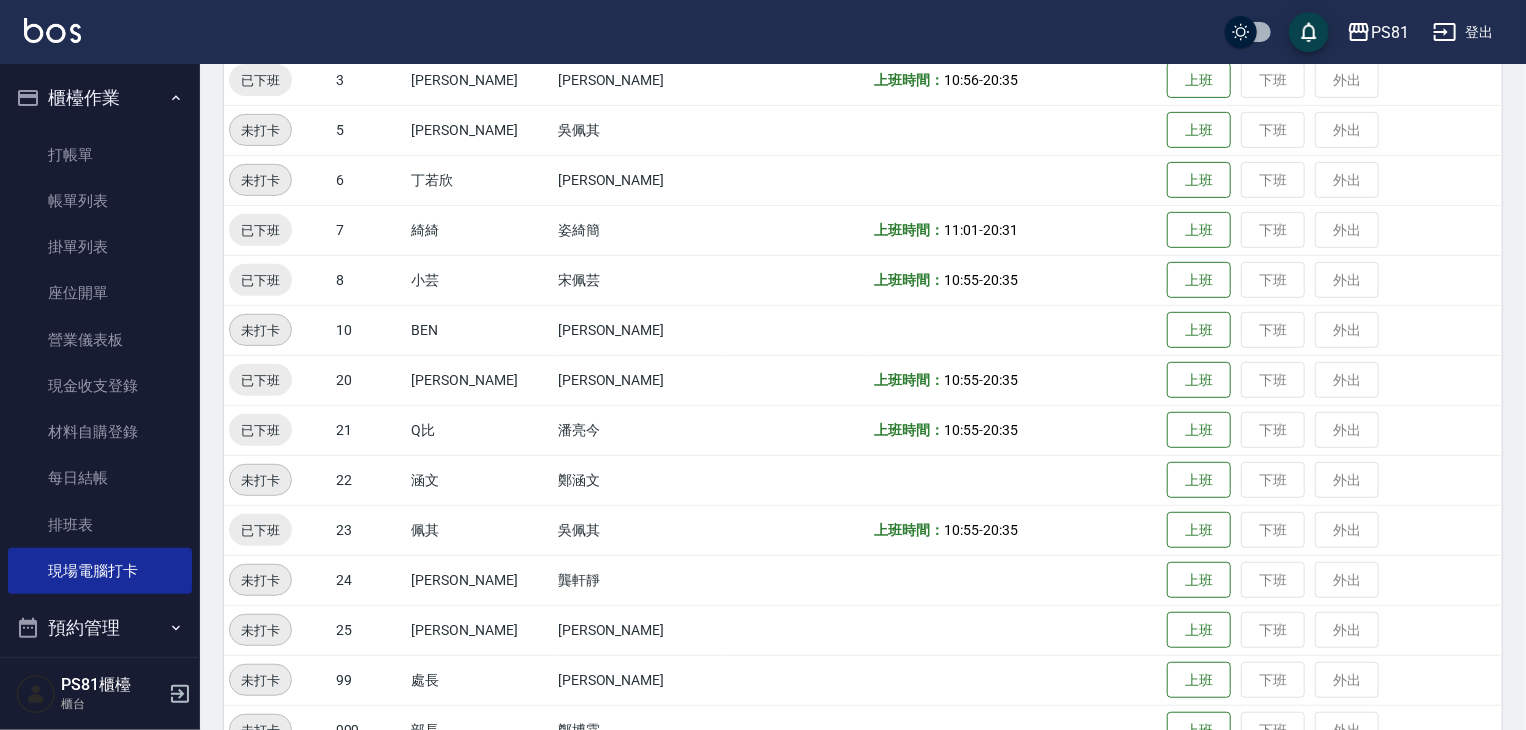 scroll, scrollTop: 517, scrollLeft: 0, axis: vertical 